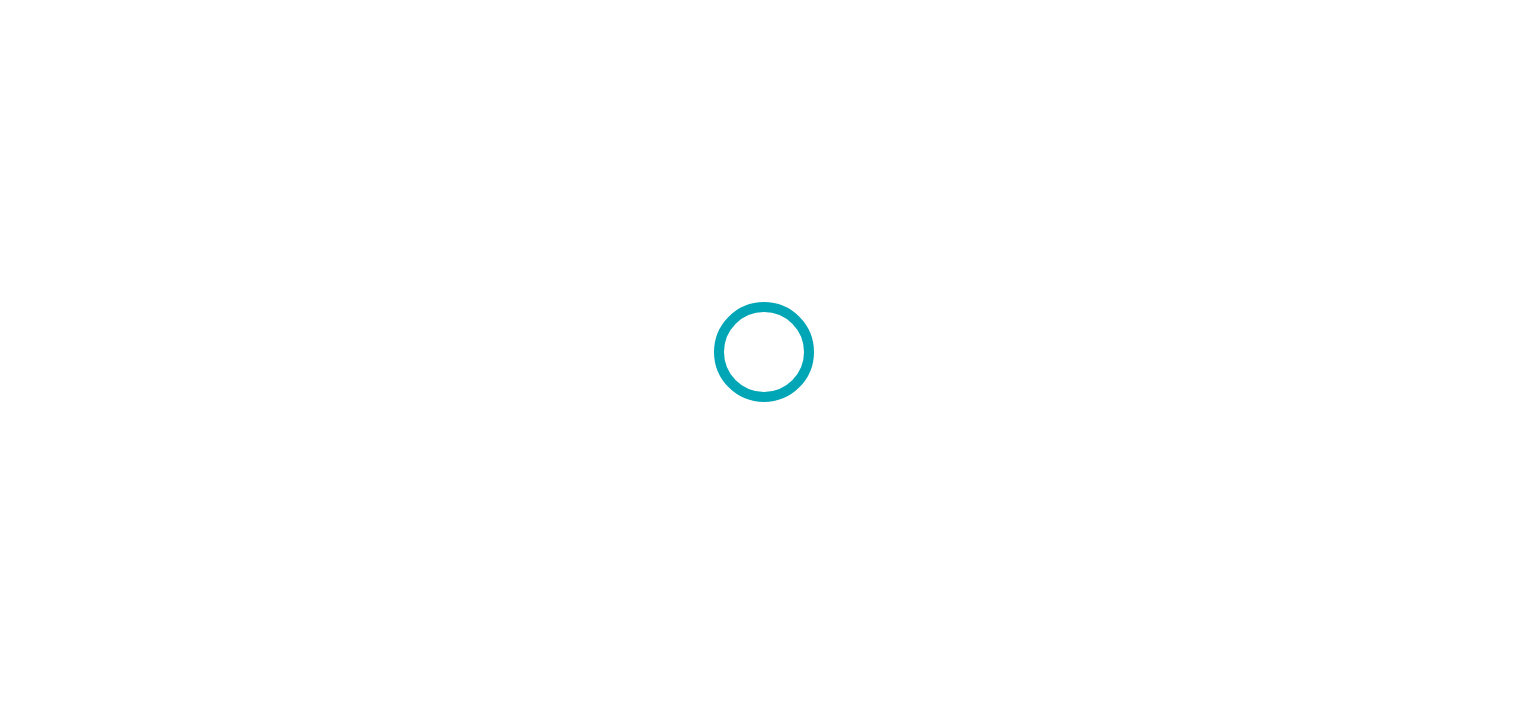 scroll, scrollTop: 0, scrollLeft: 0, axis: both 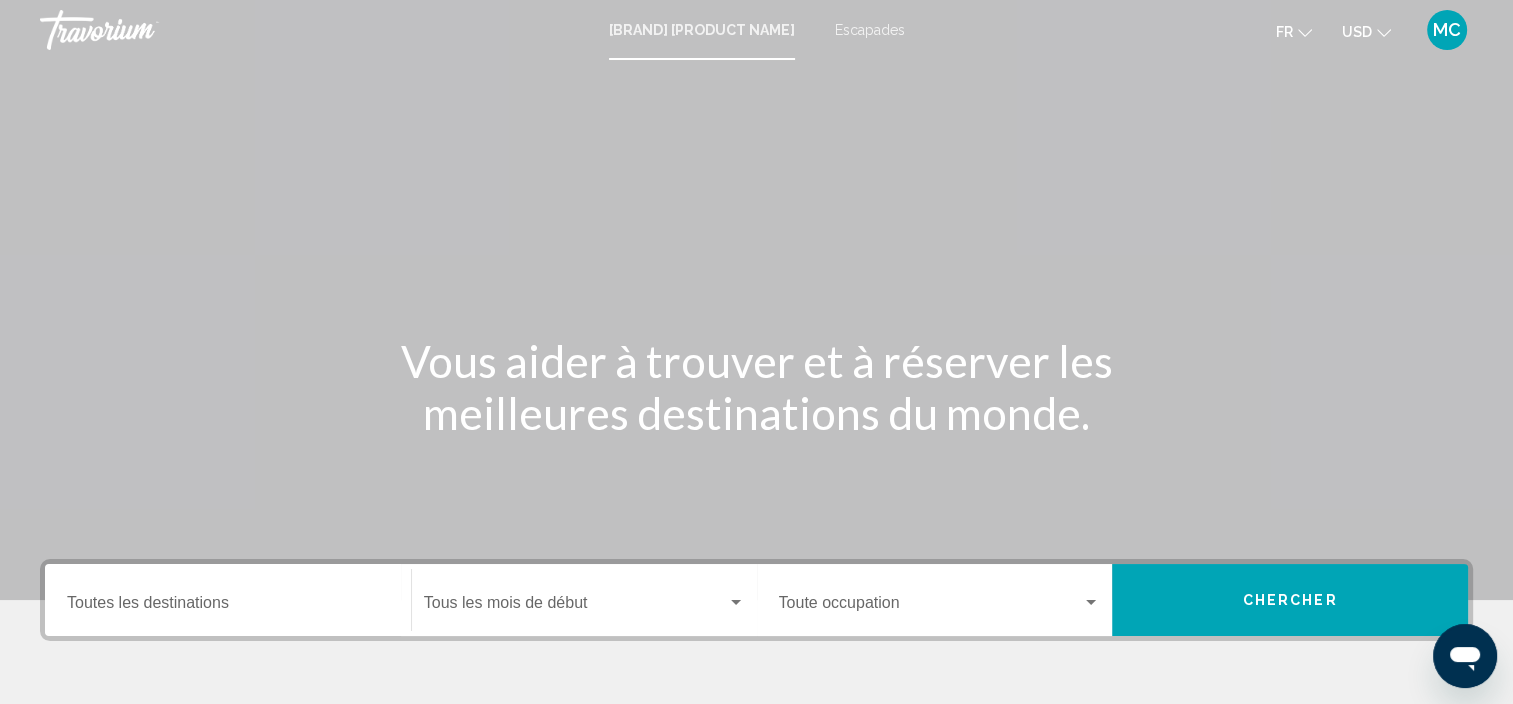 click on "Escapades" at bounding box center (870, 30) 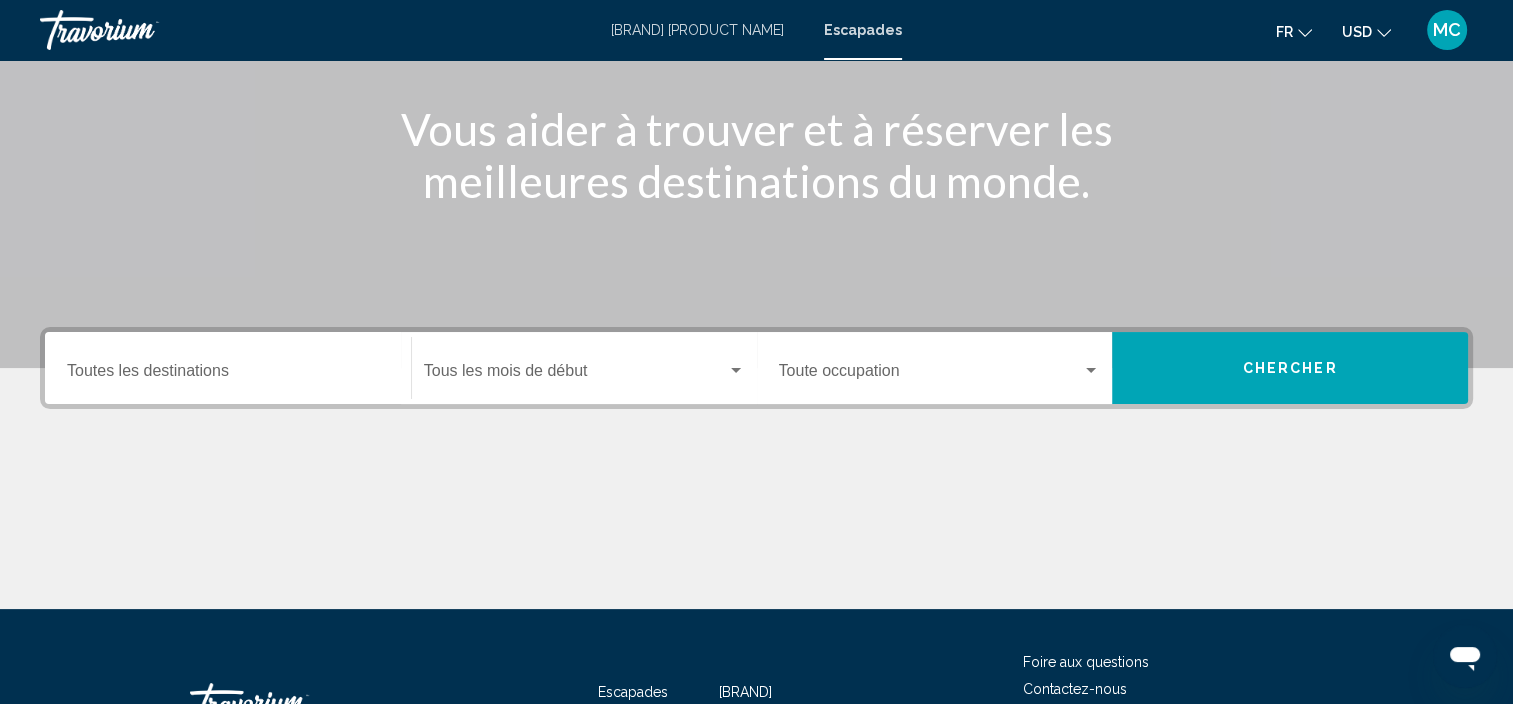 scroll, scrollTop: 280, scrollLeft: 0, axis: vertical 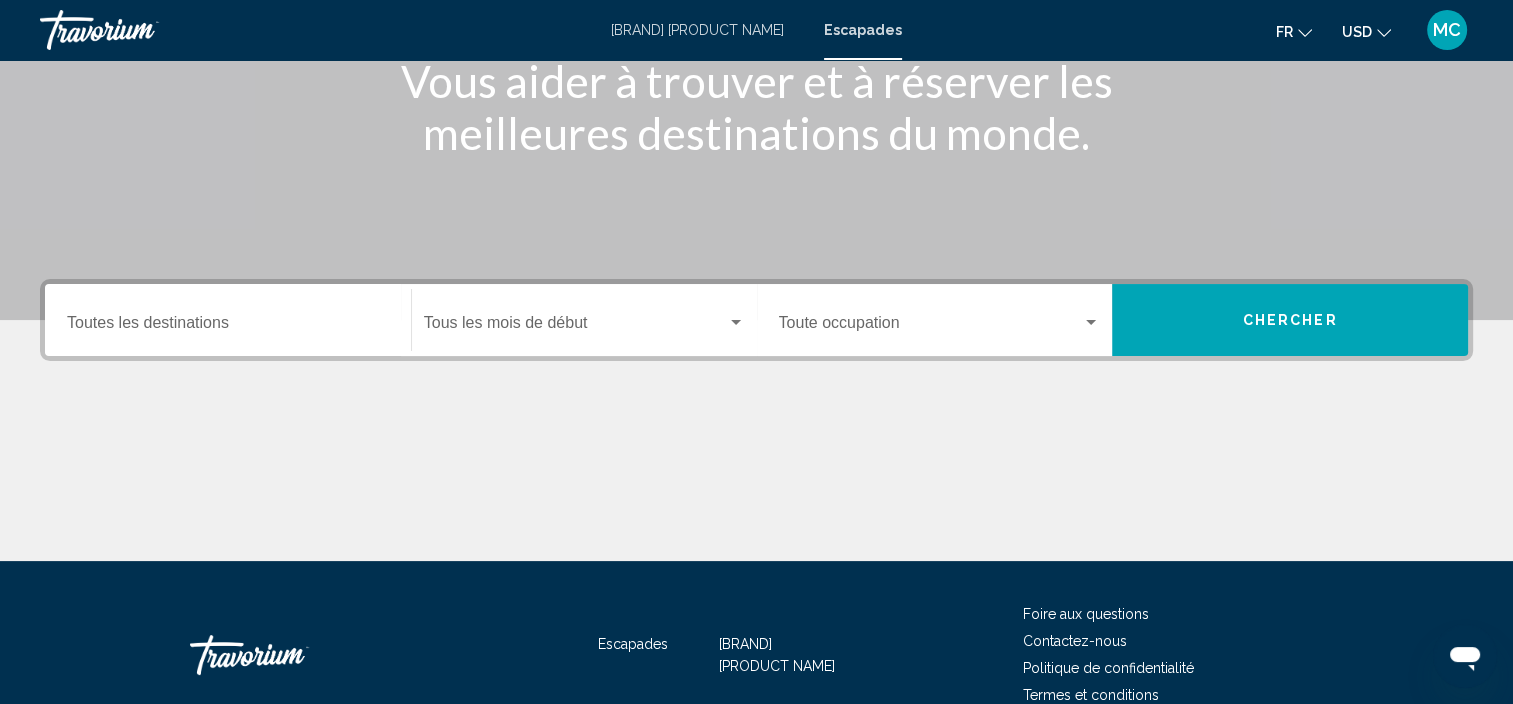 click at bounding box center [736, 322] 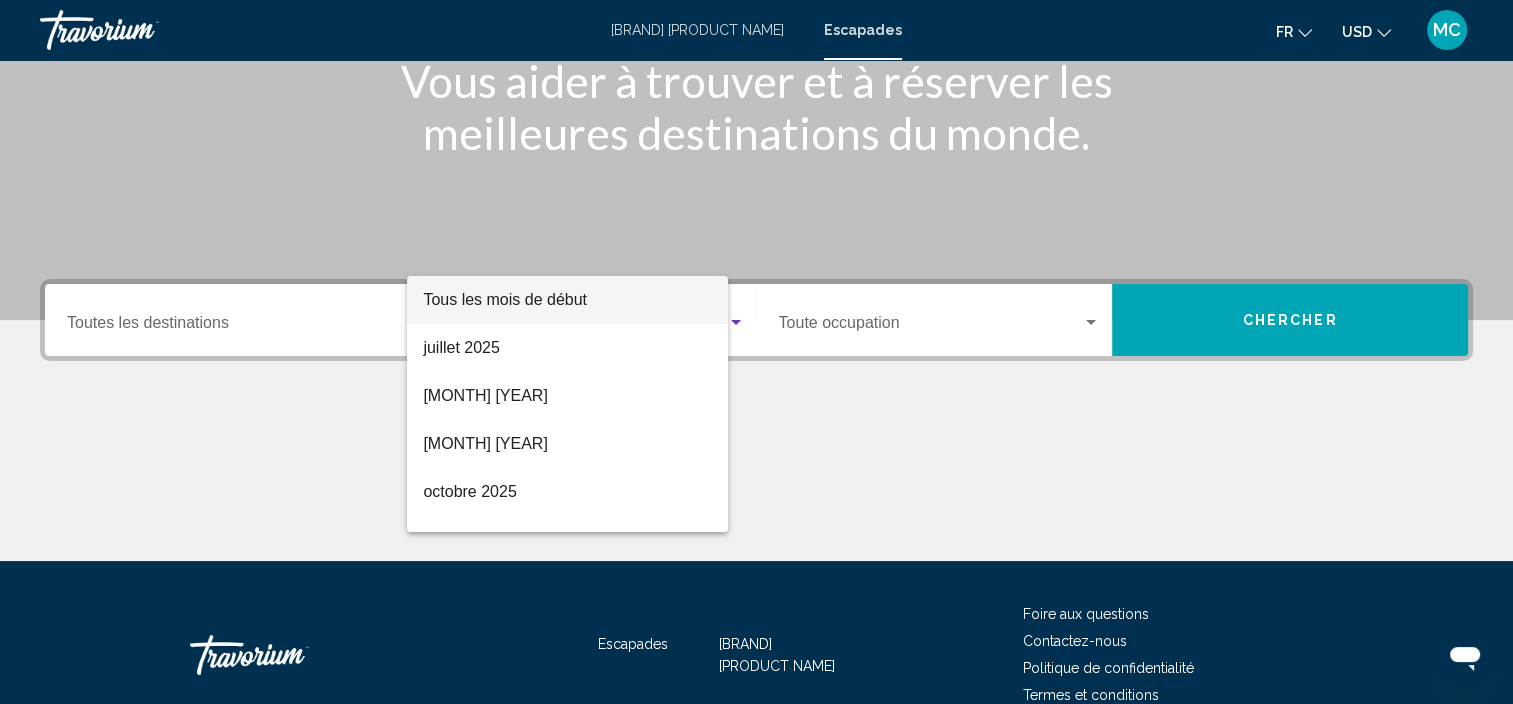 scroll, scrollTop: 381, scrollLeft: 0, axis: vertical 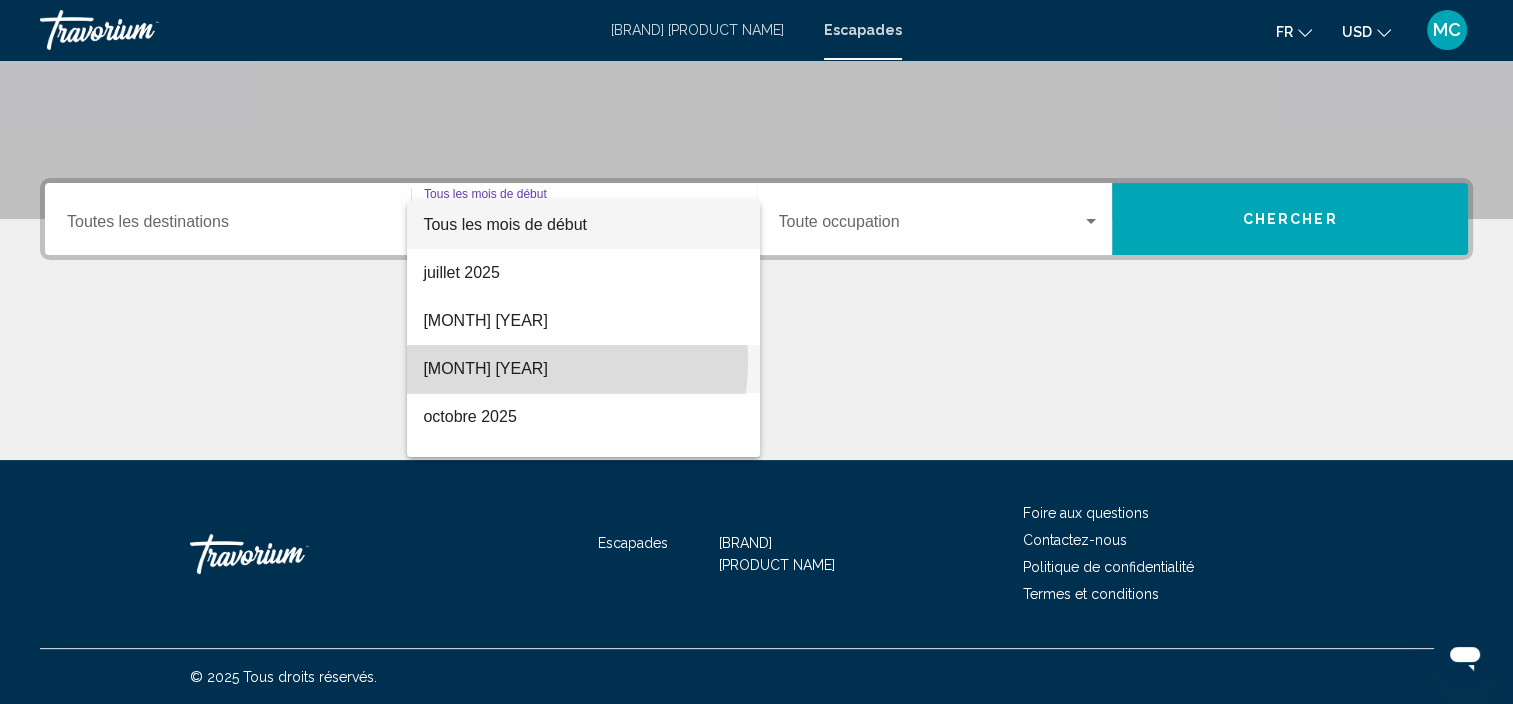 click on "[MONTH] [YEAR]" at bounding box center (485, 368) 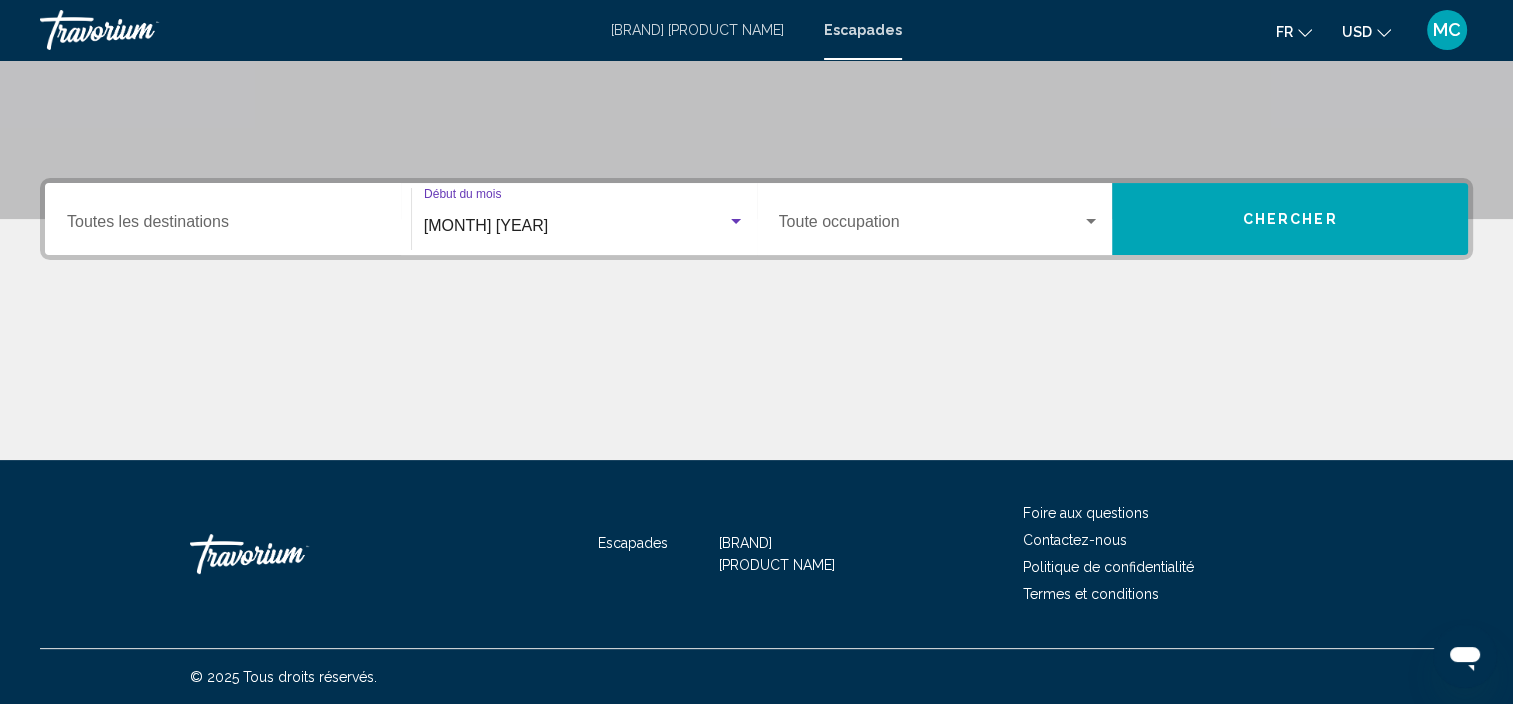click on "Destination Toutes les destinations" at bounding box center (228, 226) 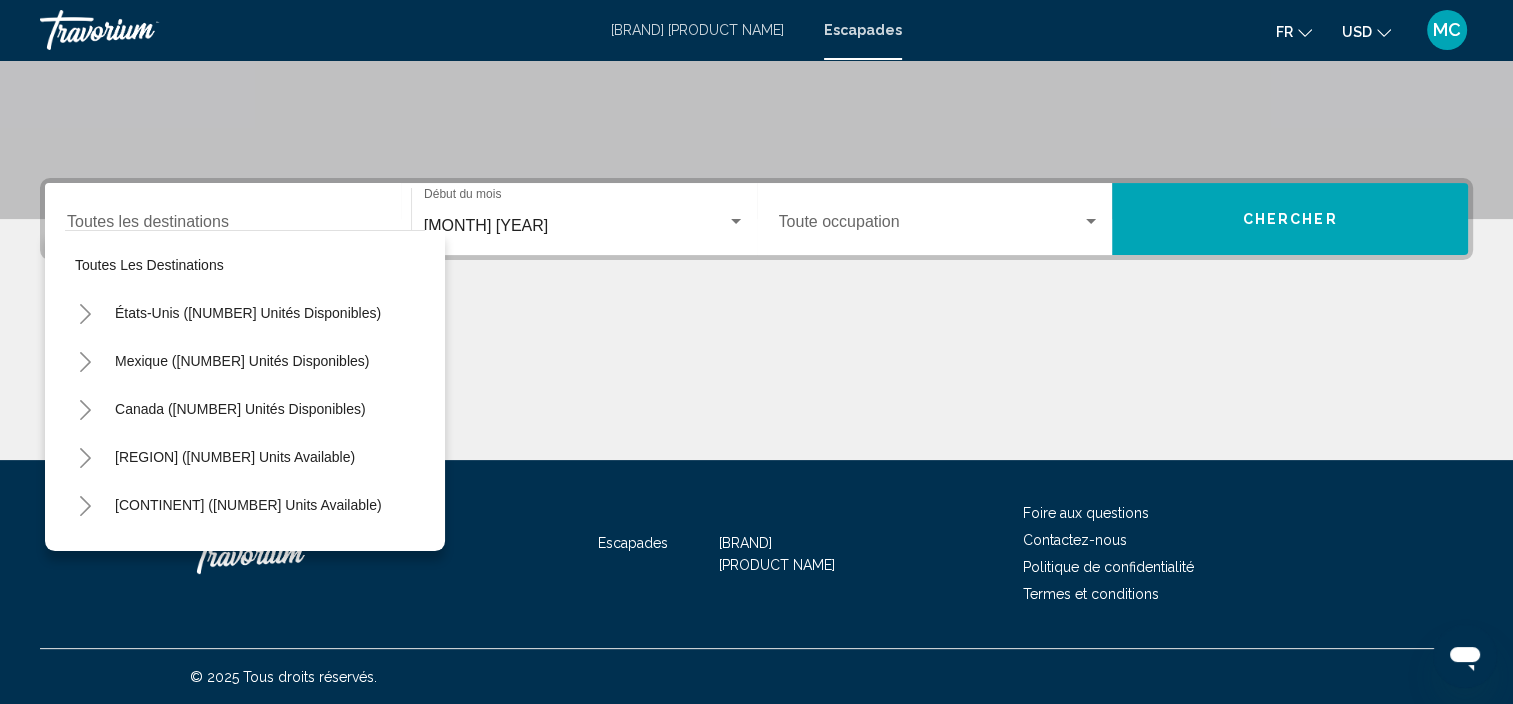 click on "Destination Toutes les destinations" at bounding box center (228, 219) 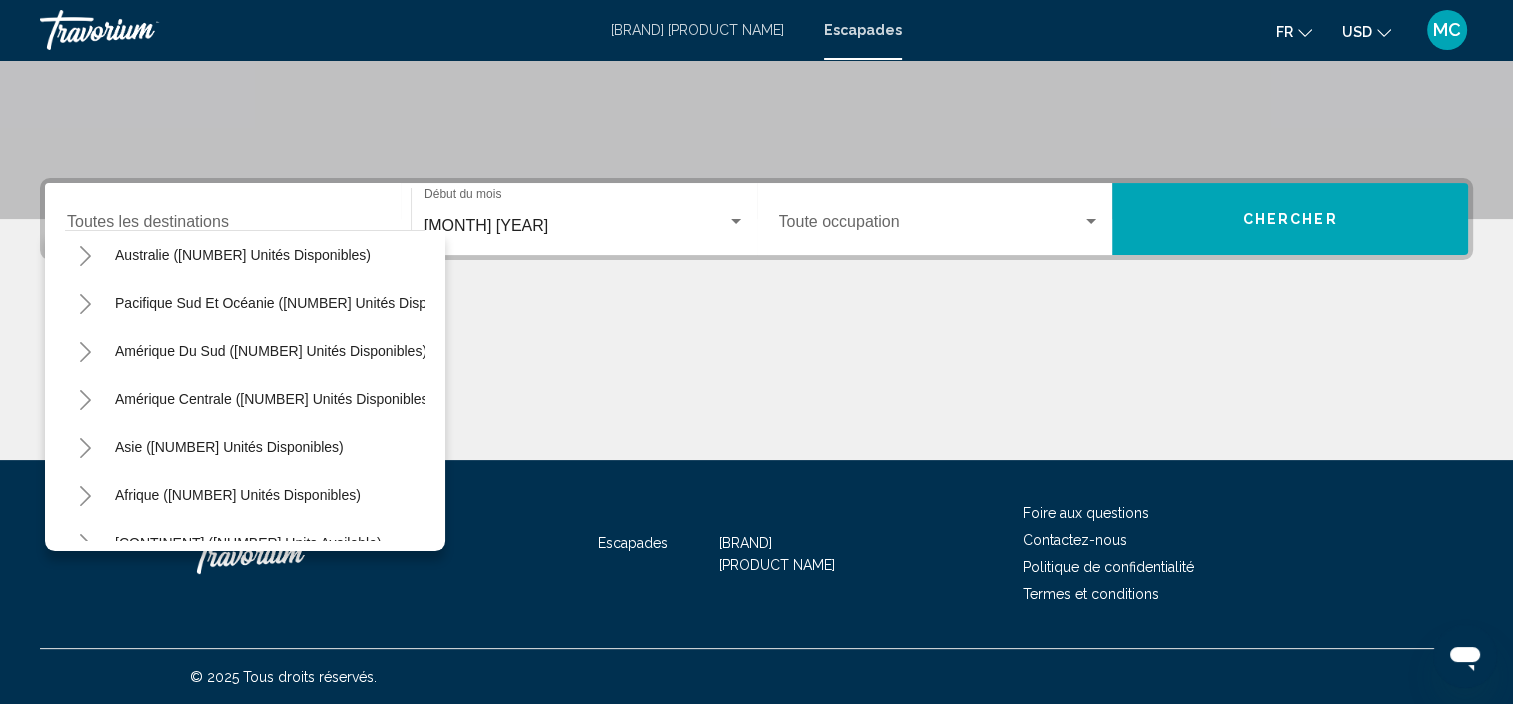 scroll, scrollTop: 339, scrollLeft: 0, axis: vertical 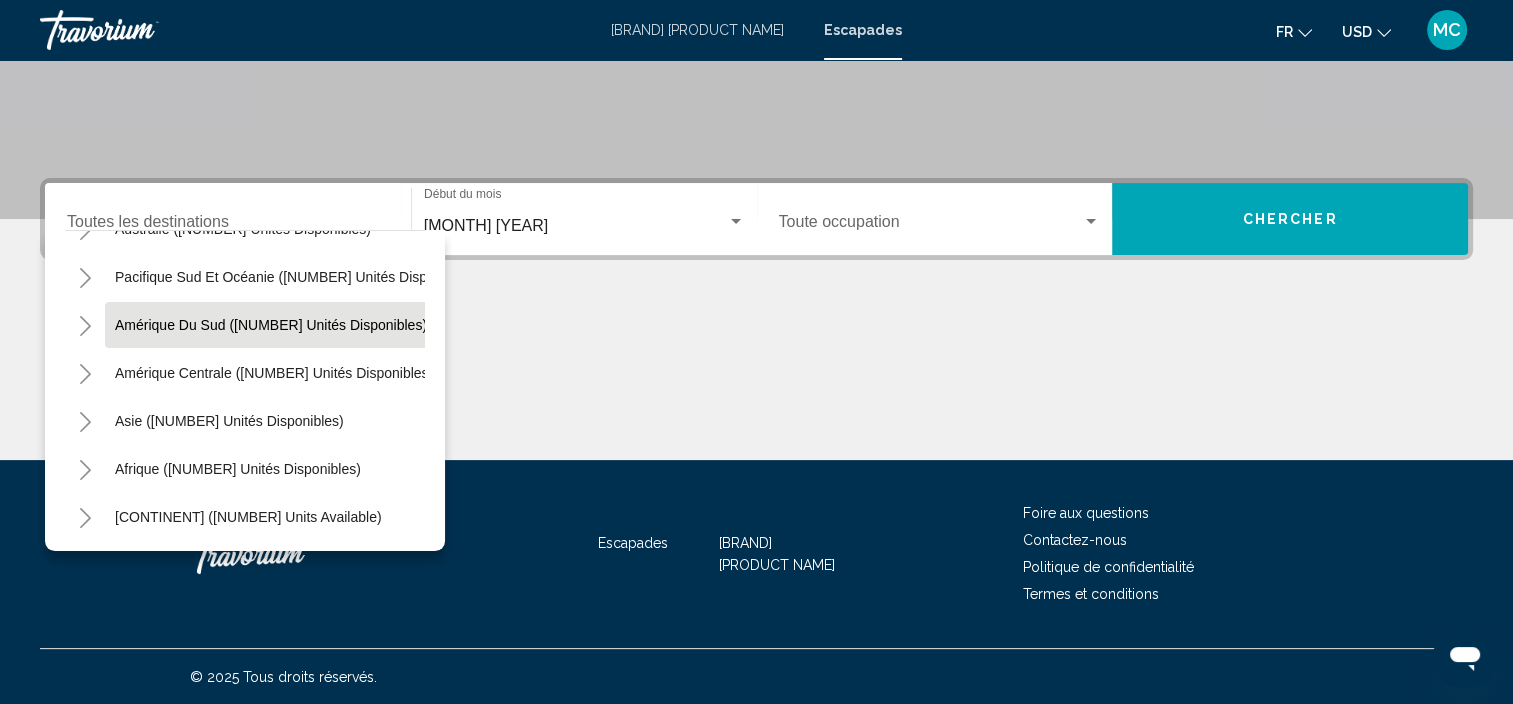 click on "Amérique du Sud ([NUMBER] unités disponibles)" at bounding box center [274, 373] 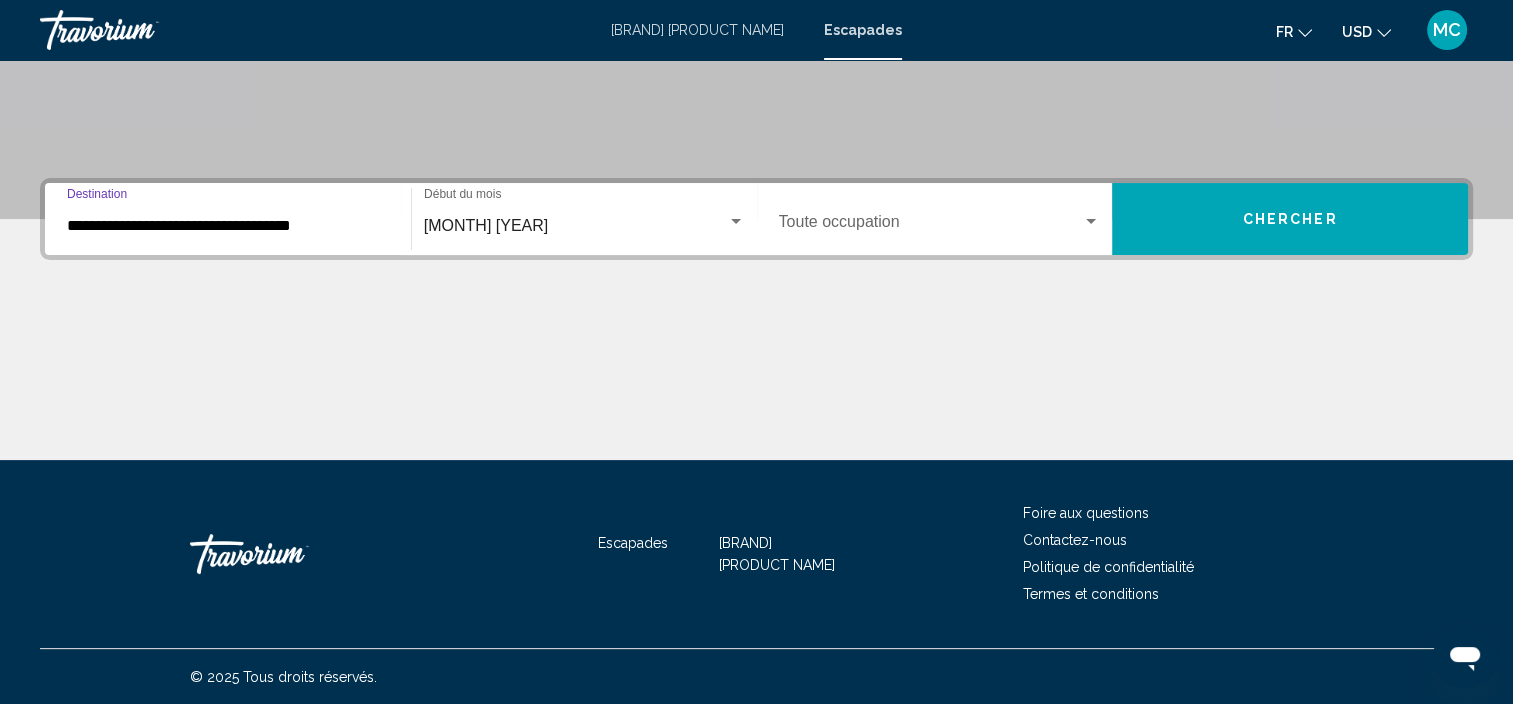 click at bounding box center [1091, 221] 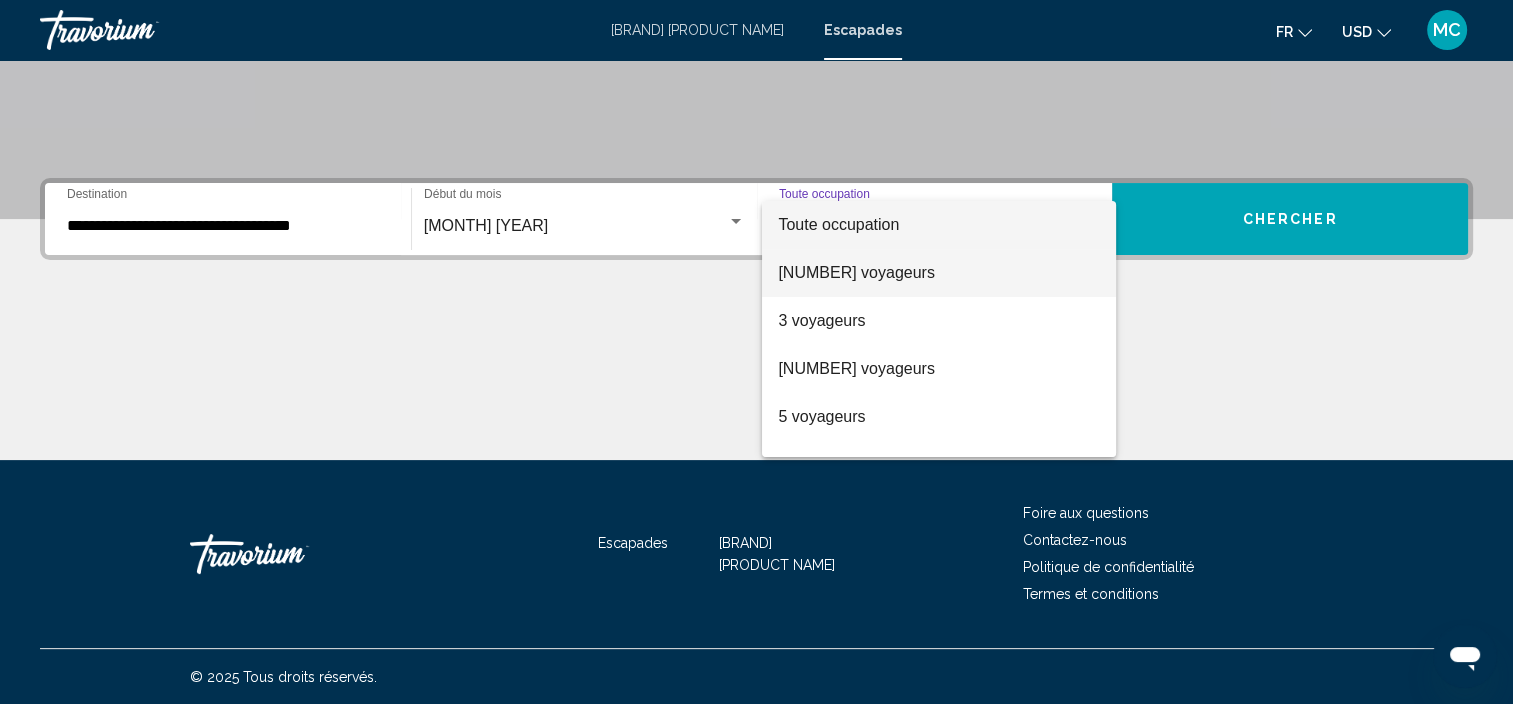 click on "[NUMBER] voyageurs" at bounding box center [856, 272] 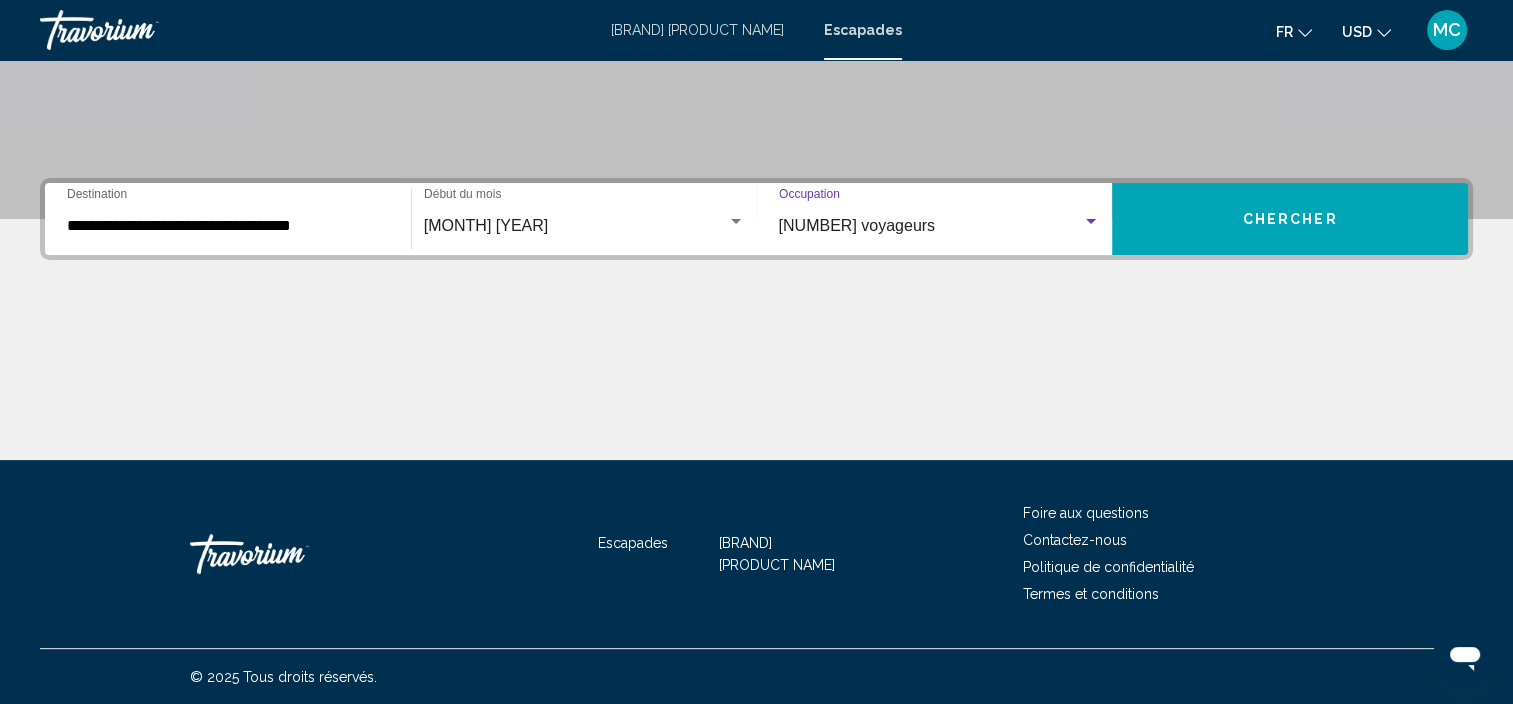 click on "Chercher" at bounding box center [1290, 220] 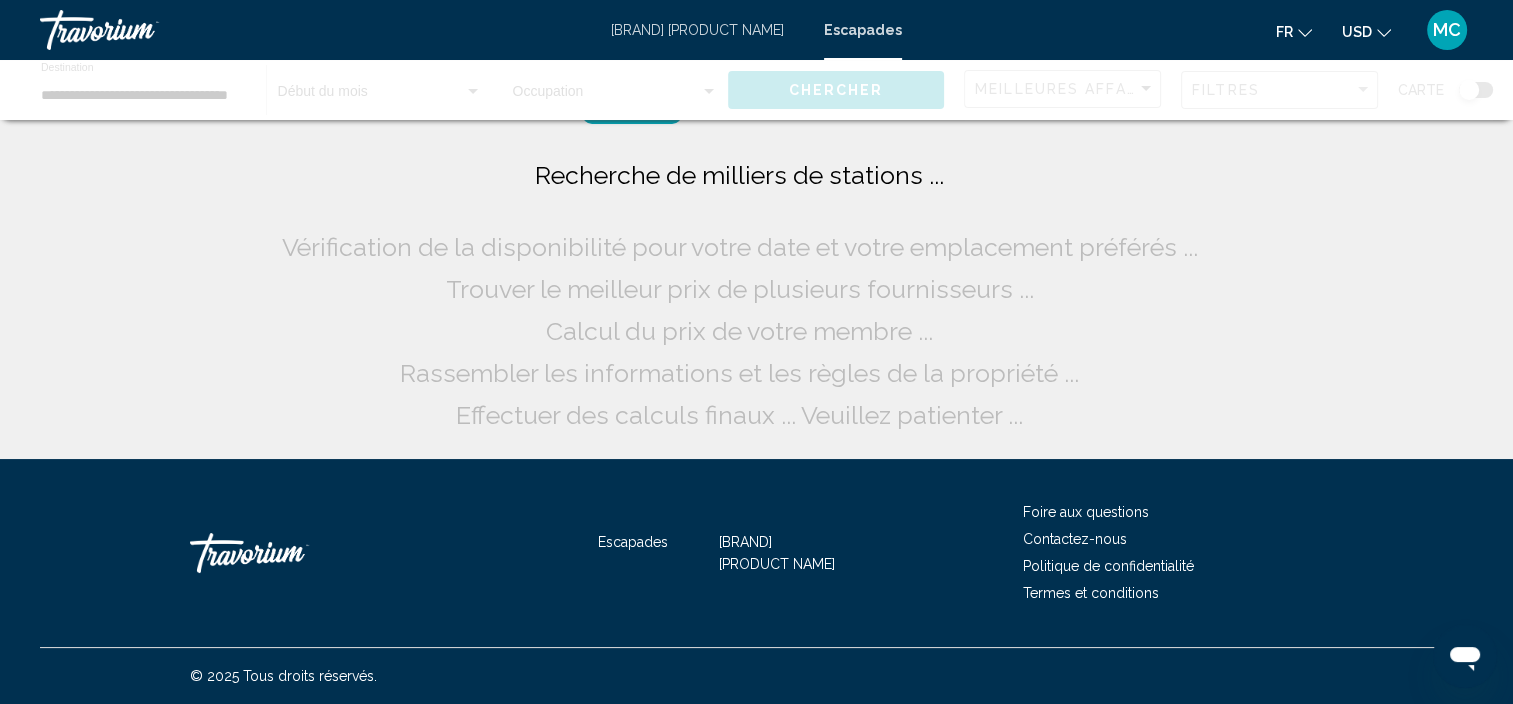scroll, scrollTop: 0, scrollLeft: 0, axis: both 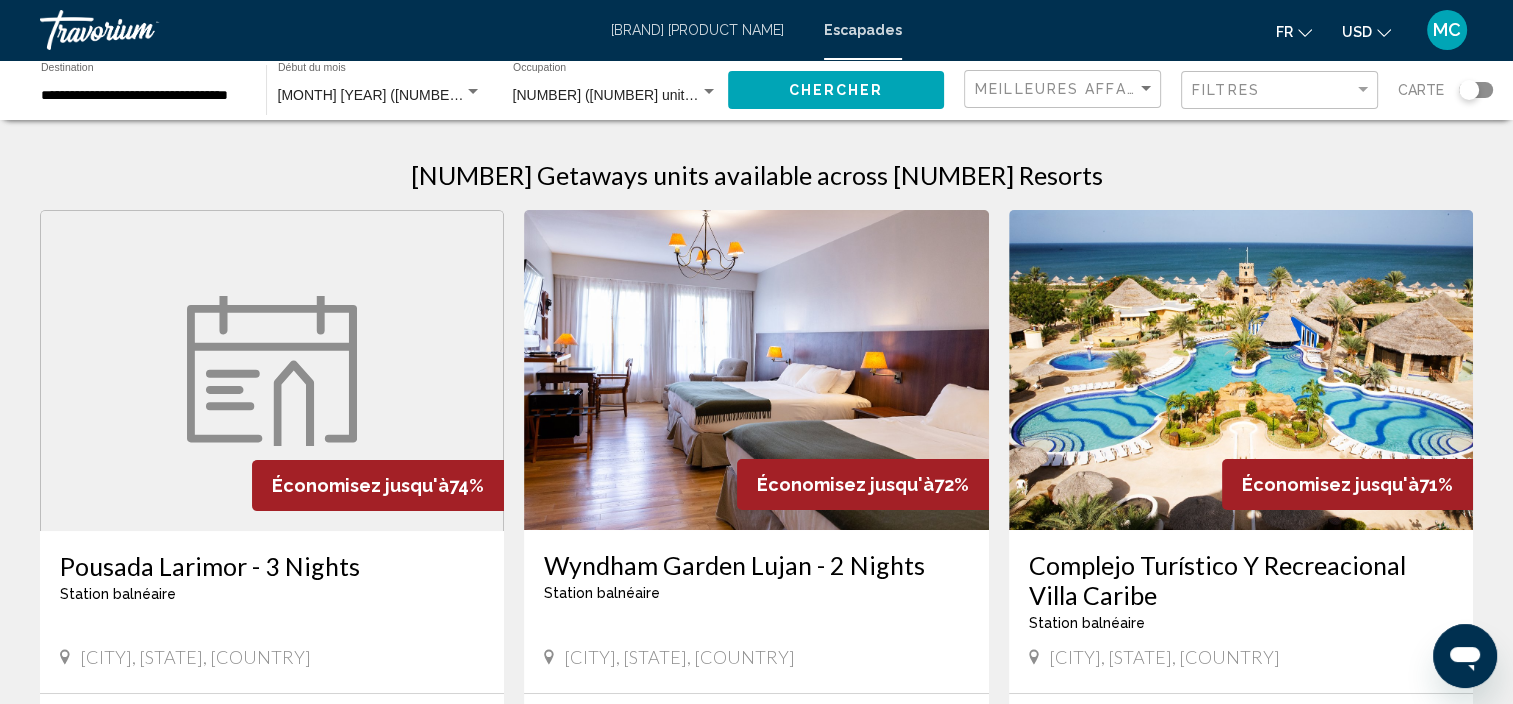 click 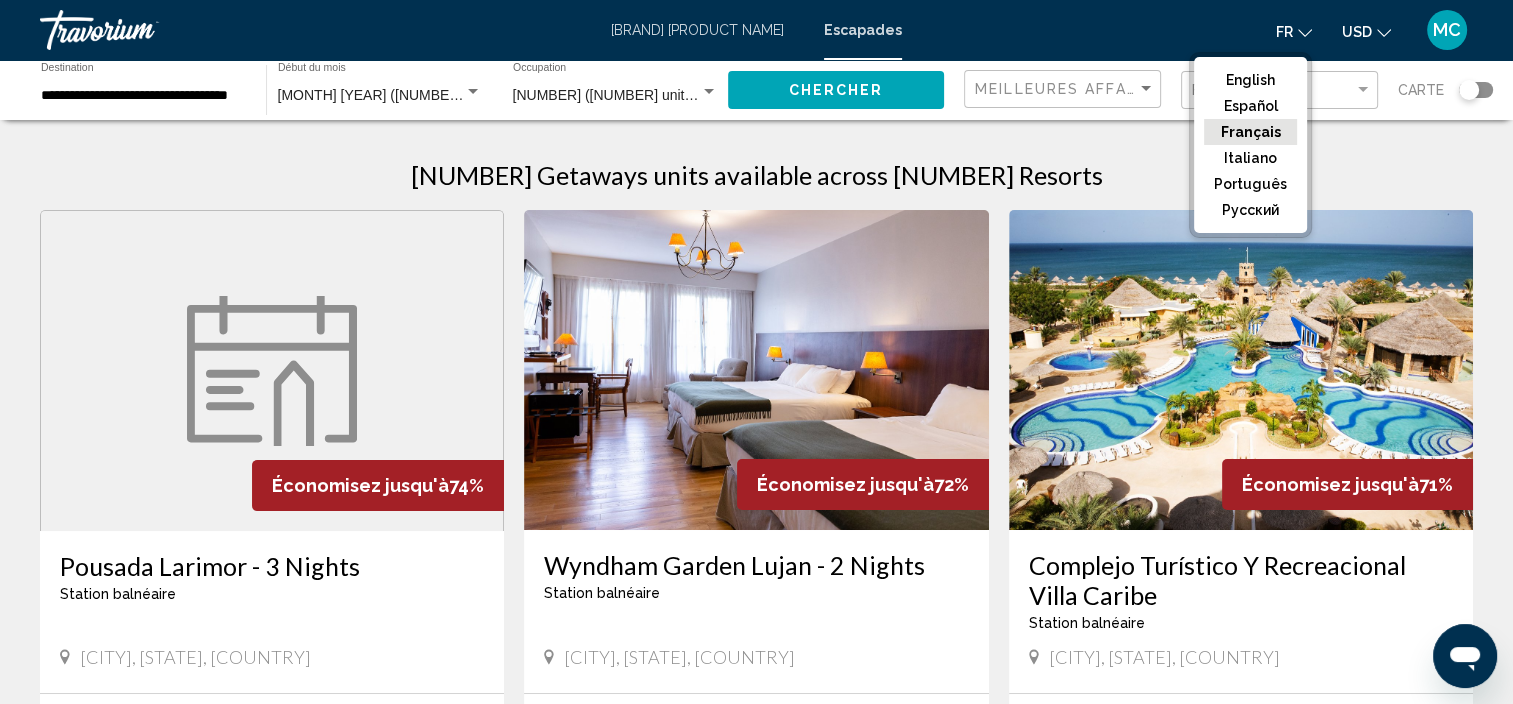 click on "Français" 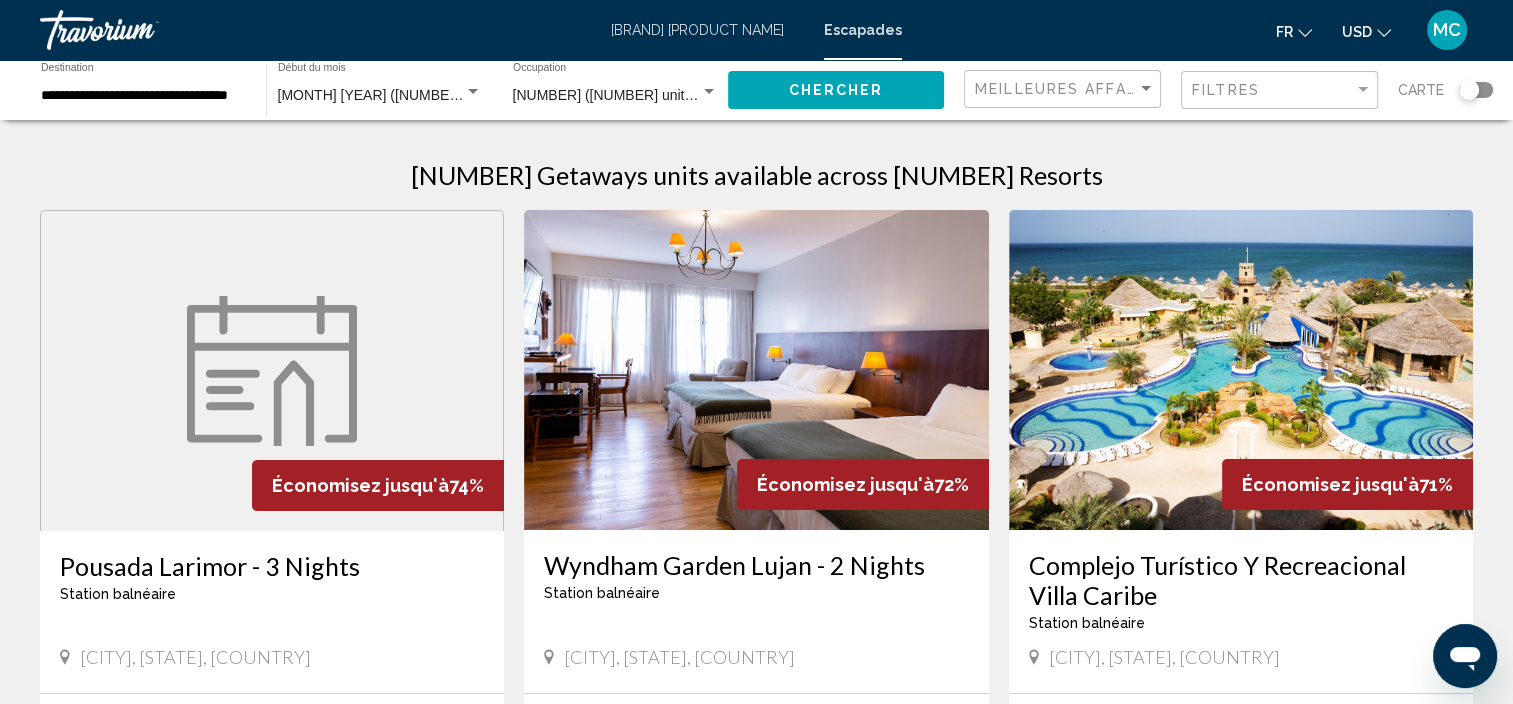 click on "[NUMBER] Getaways units available across [NUMBER] Resorts" at bounding box center [756, 175] 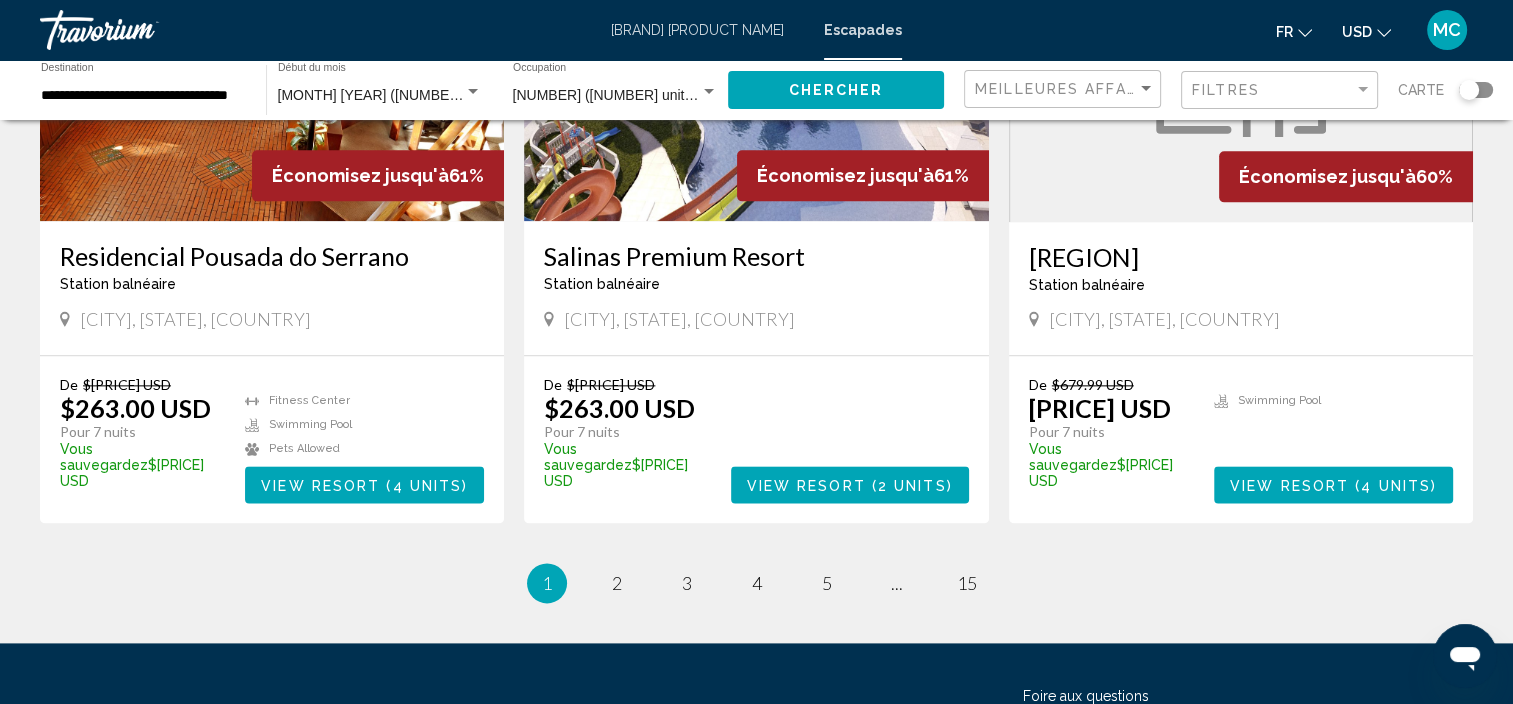 scroll, scrollTop: 2440, scrollLeft: 0, axis: vertical 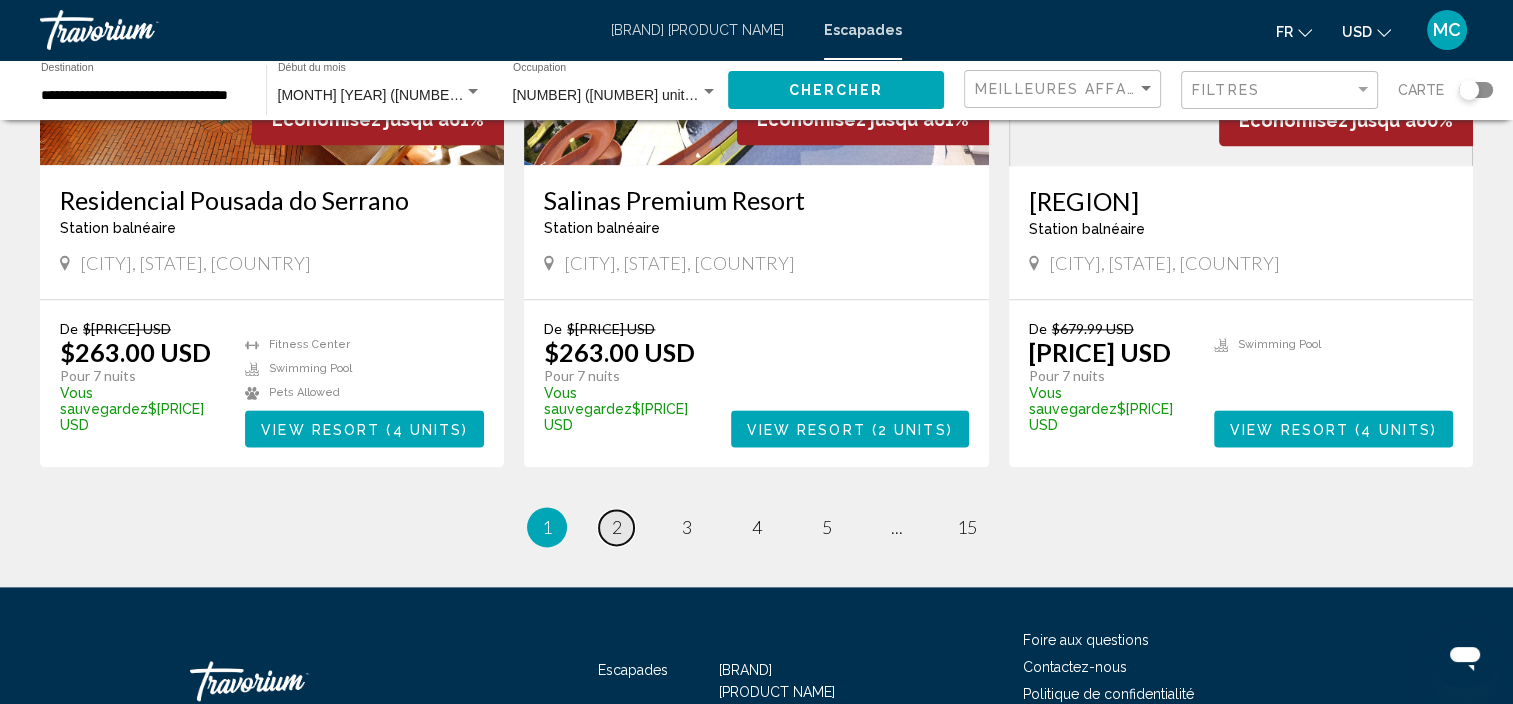 click on "2" at bounding box center [617, 527] 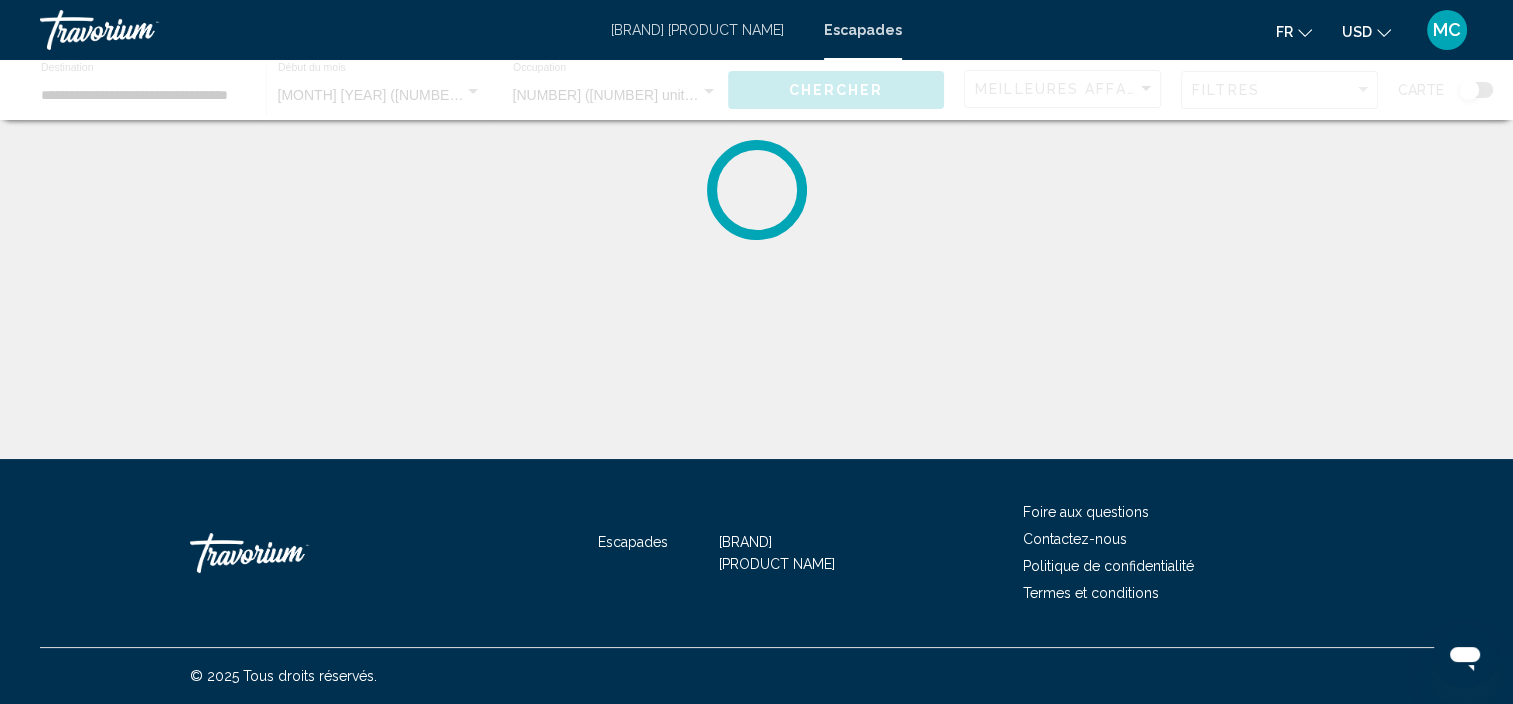 scroll, scrollTop: 0, scrollLeft: 0, axis: both 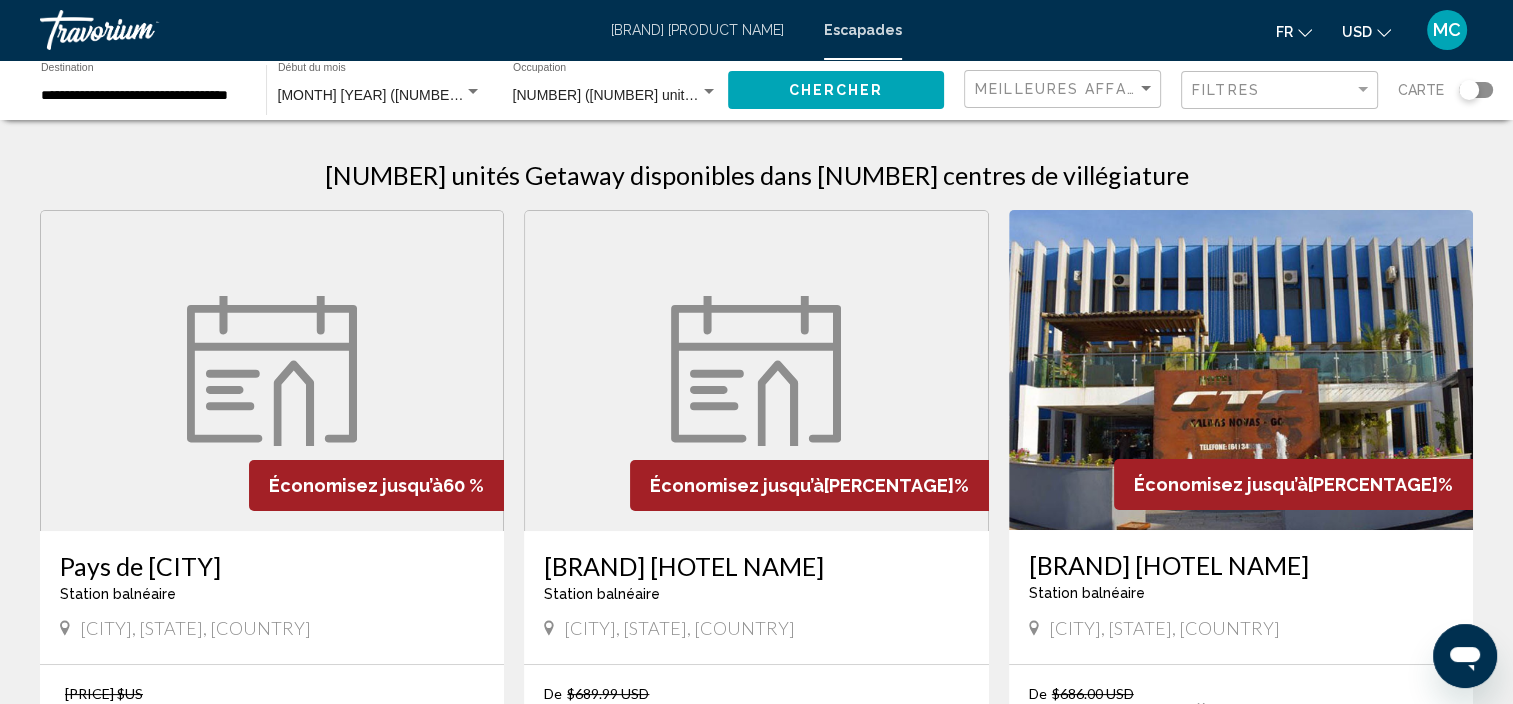 click at bounding box center (709, 91) 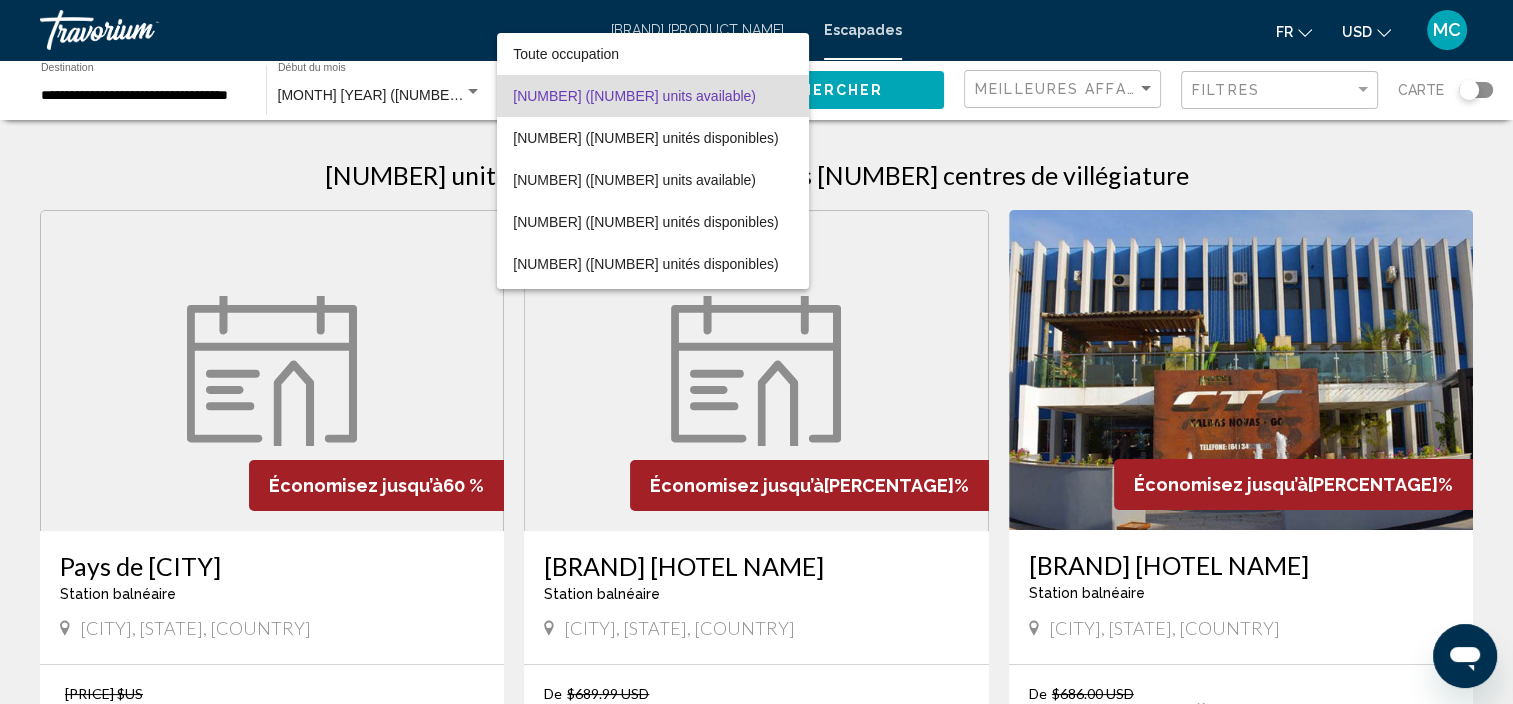 click on "[NUMBER] ([NUMBER] units available)" at bounding box center [653, 96] 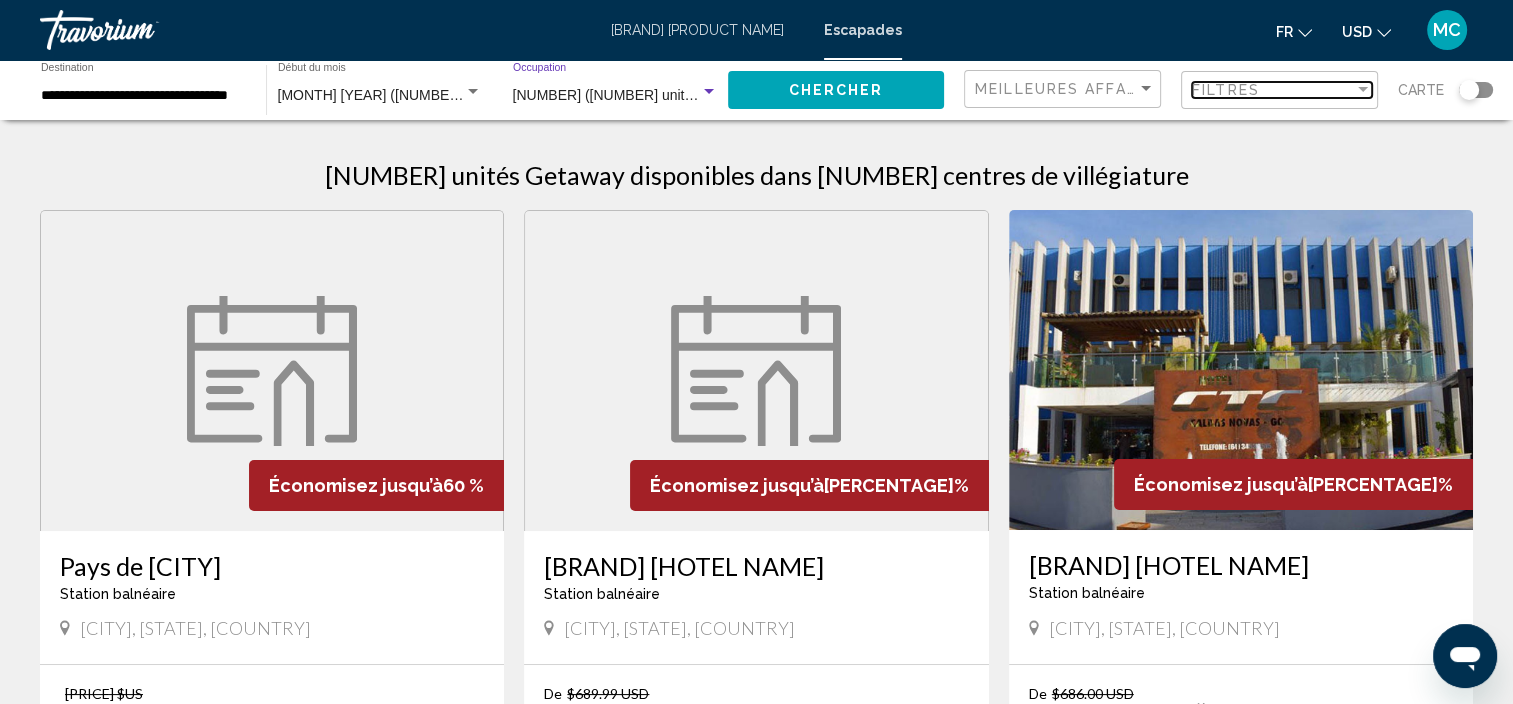 click at bounding box center [1363, 89] 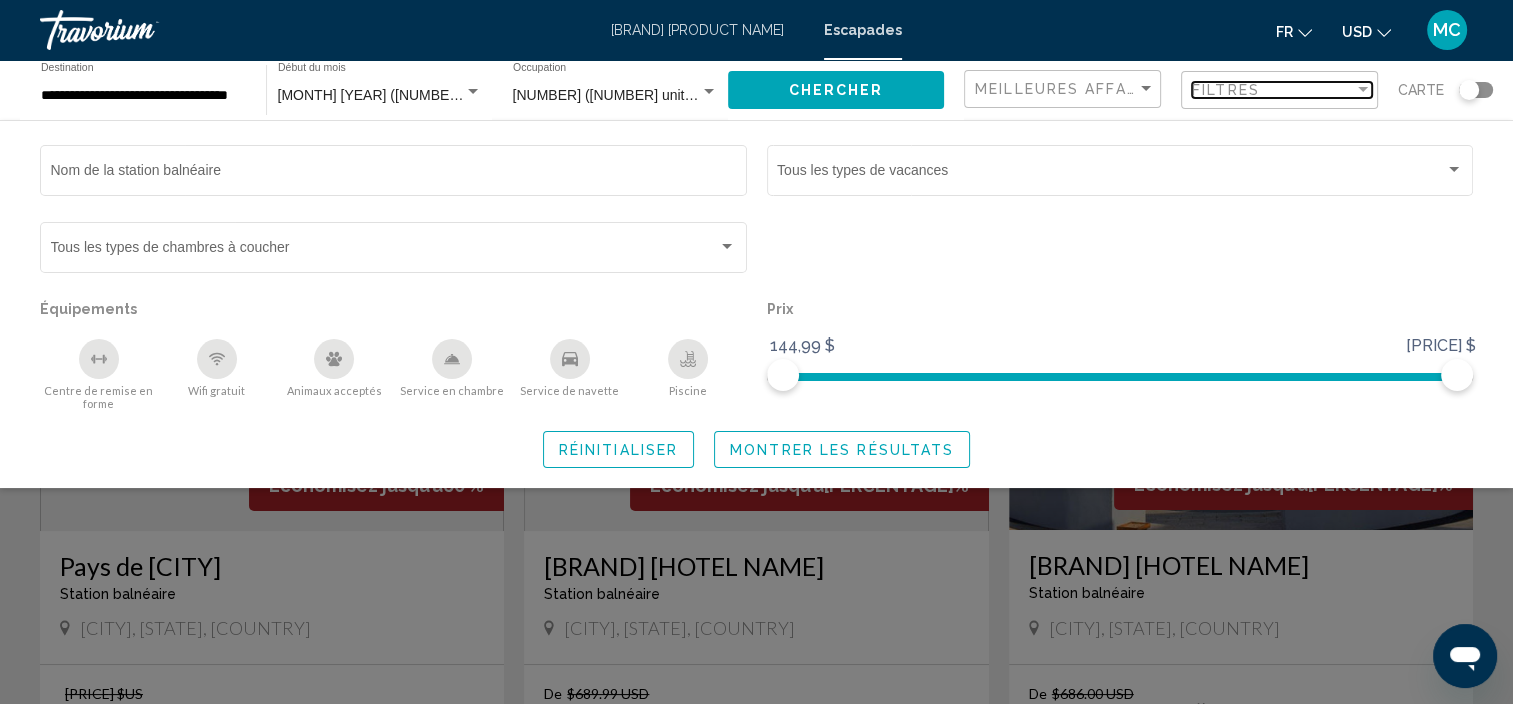 drag, startPoint x: 1360, startPoint y: 88, endPoint x: 1167, endPoint y: 66, distance: 194.24983 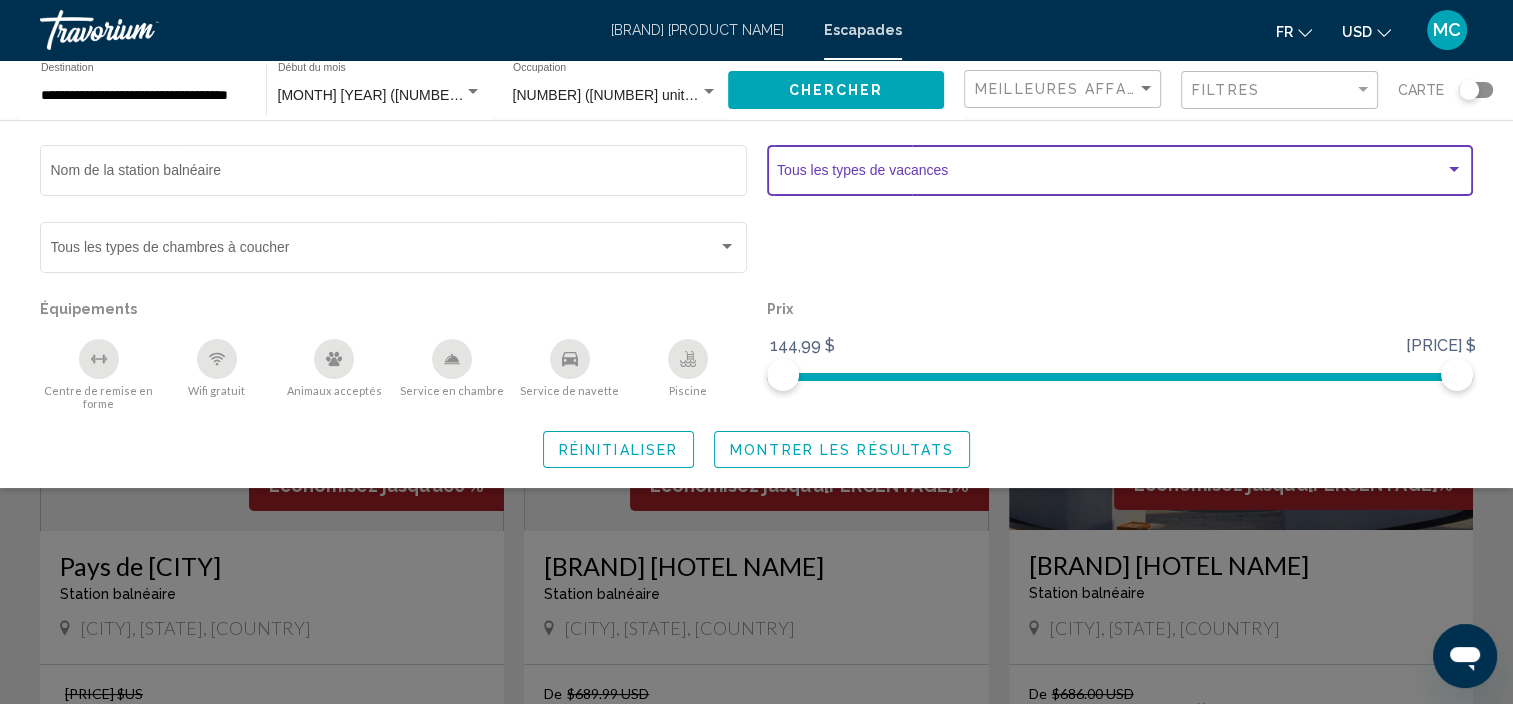 drag, startPoint x: 1452, startPoint y: 166, endPoint x: 1451, endPoint y: 202, distance: 36.013885 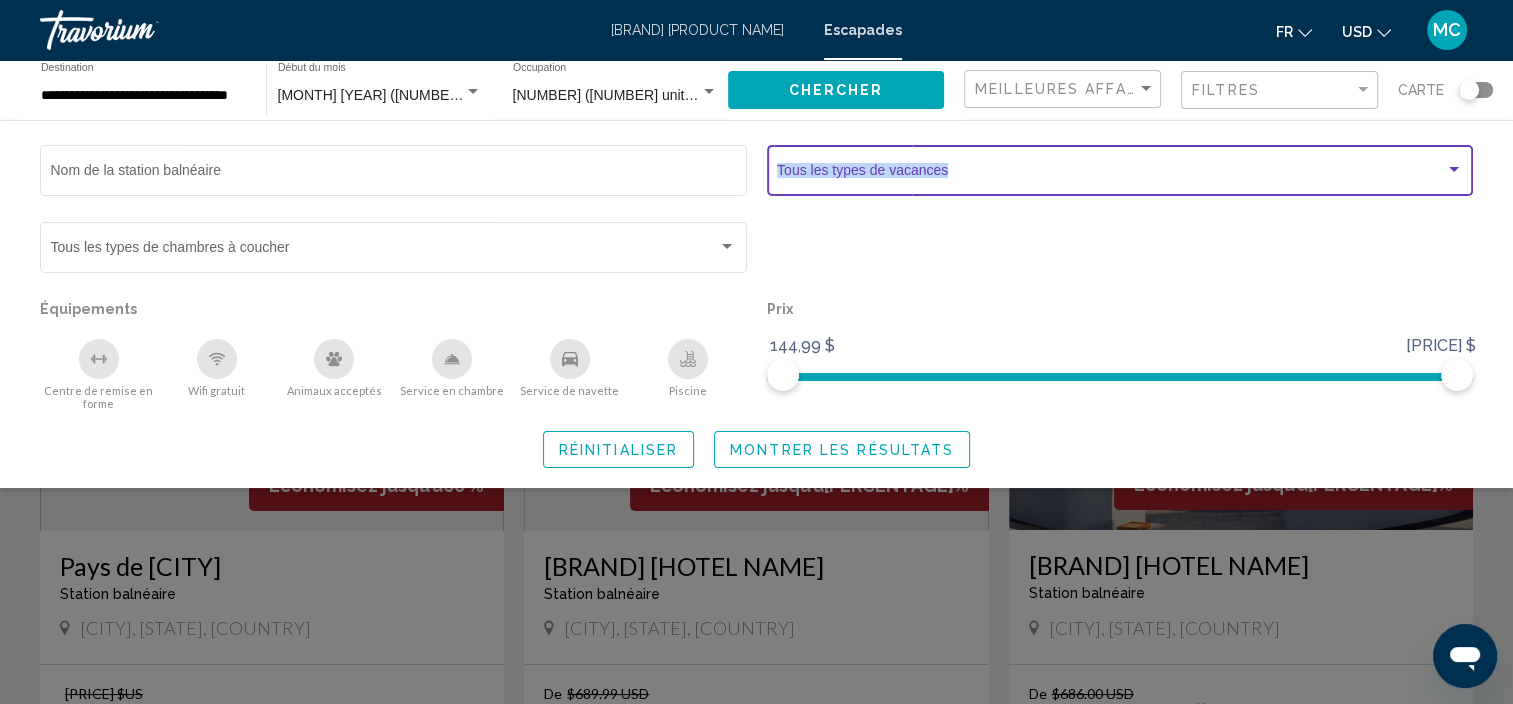 drag, startPoint x: 1451, startPoint y: 202, endPoint x: 1457, endPoint y: 170, distance: 32.55764 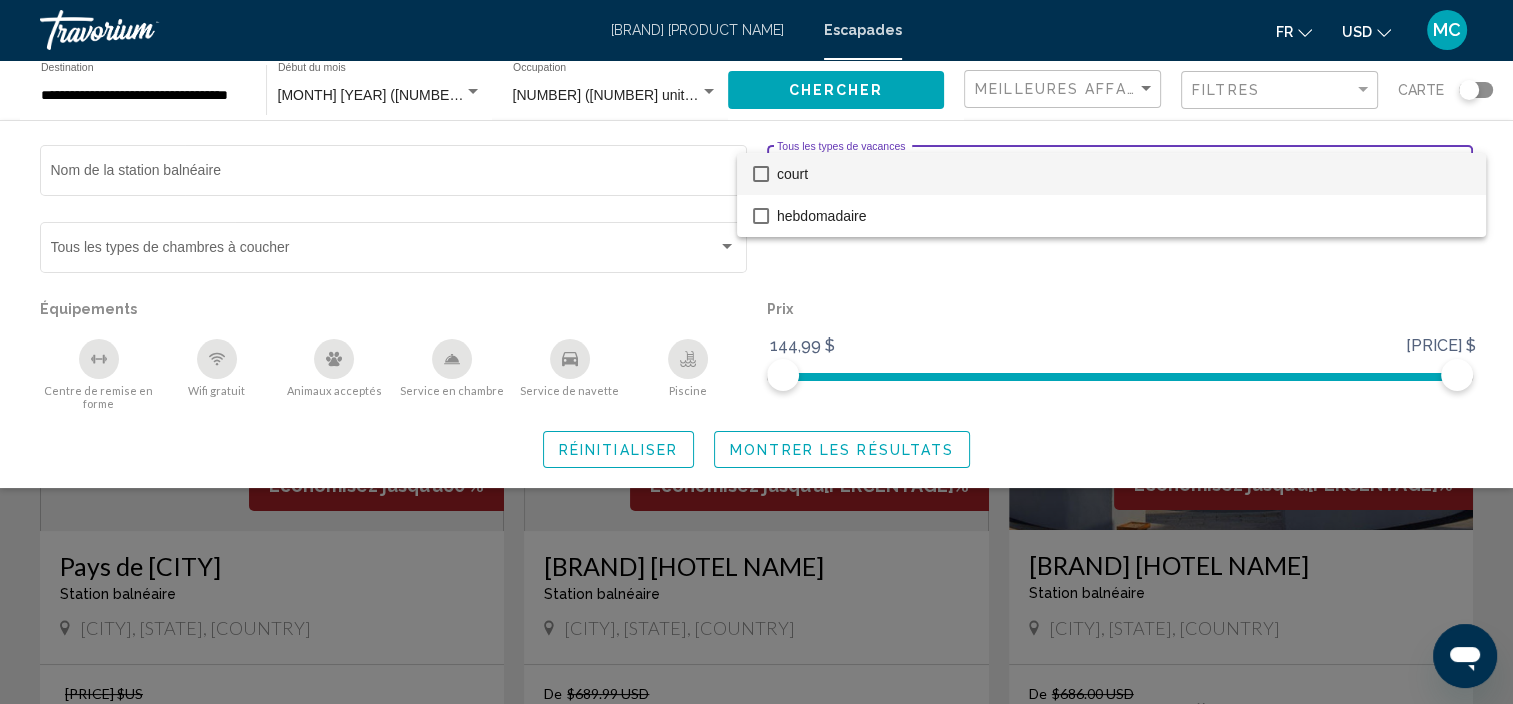 click at bounding box center (756, 352) 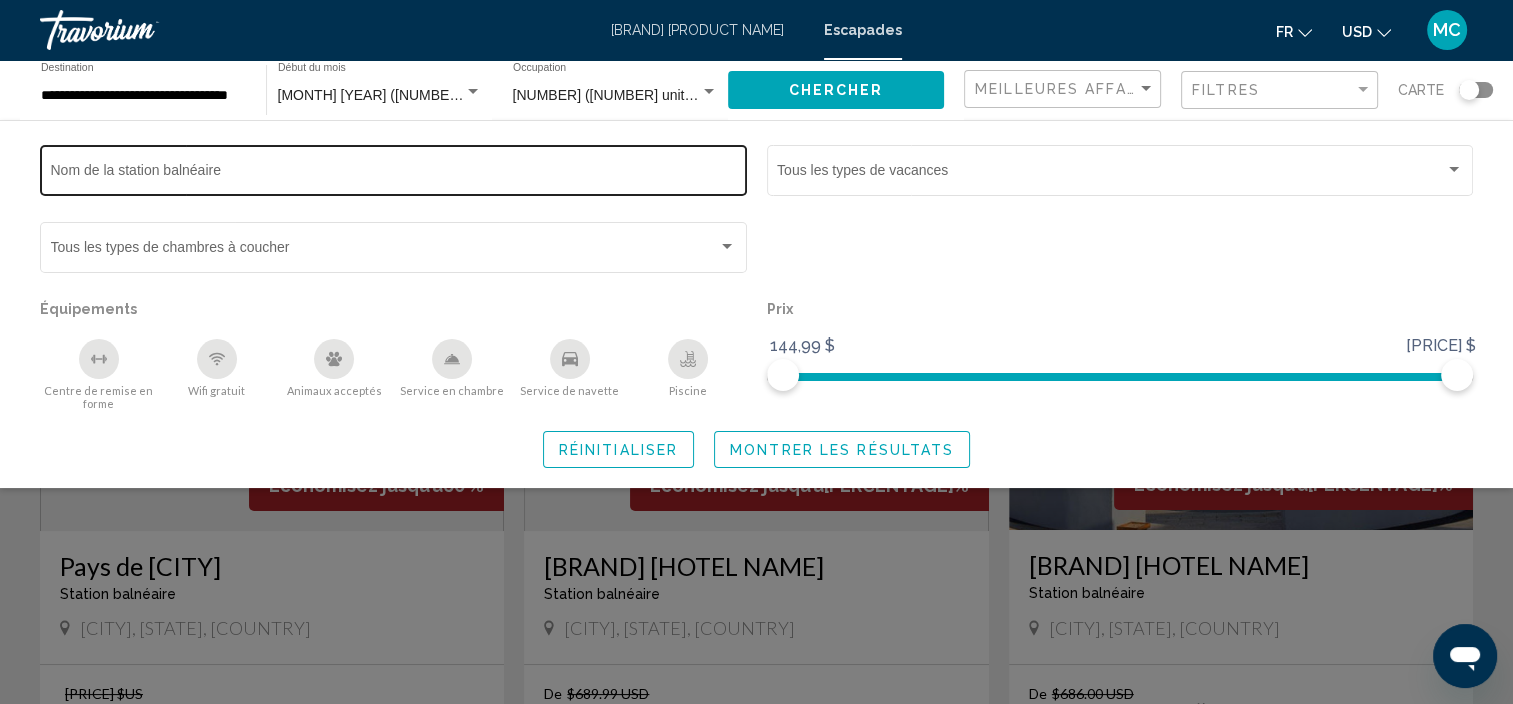 click on "Nom de la station balnéaire" at bounding box center (394, 174) 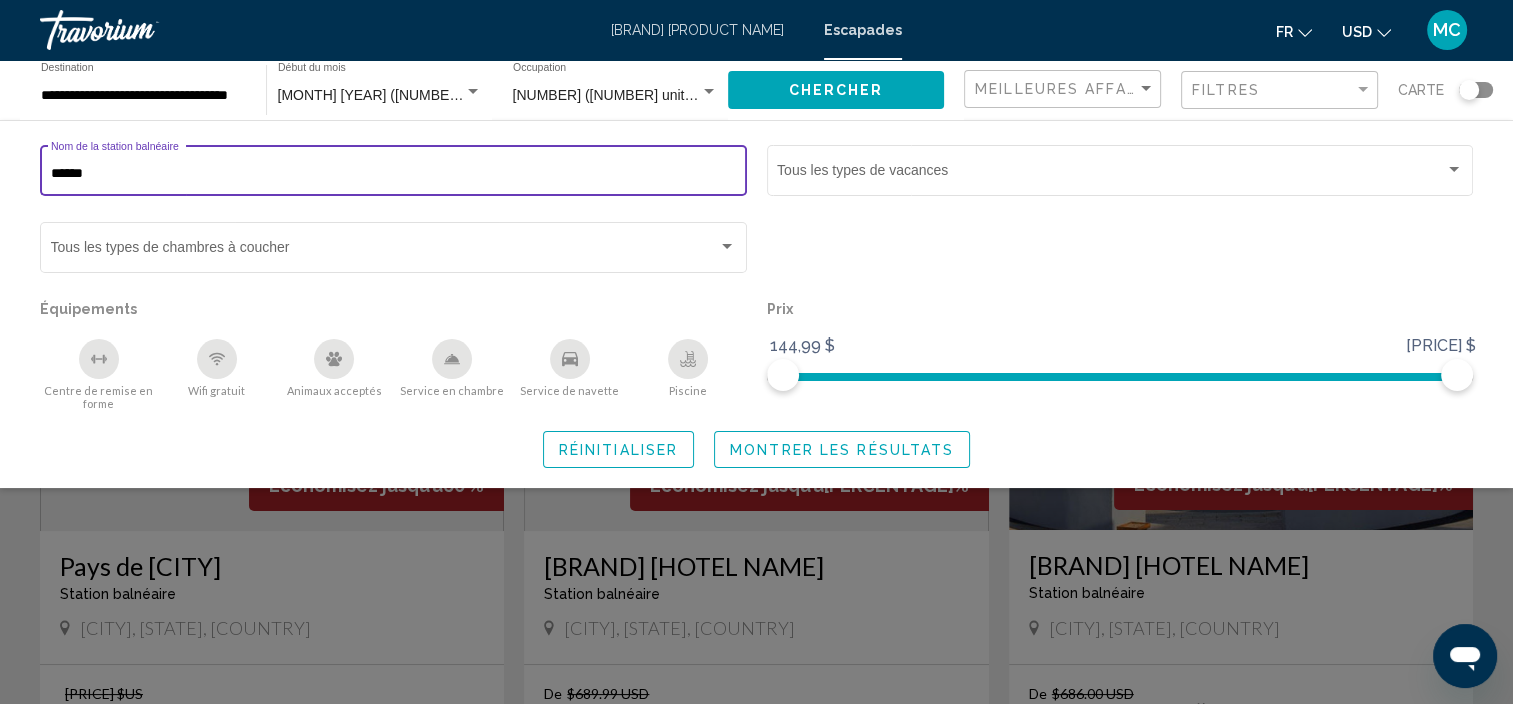 type on "******" 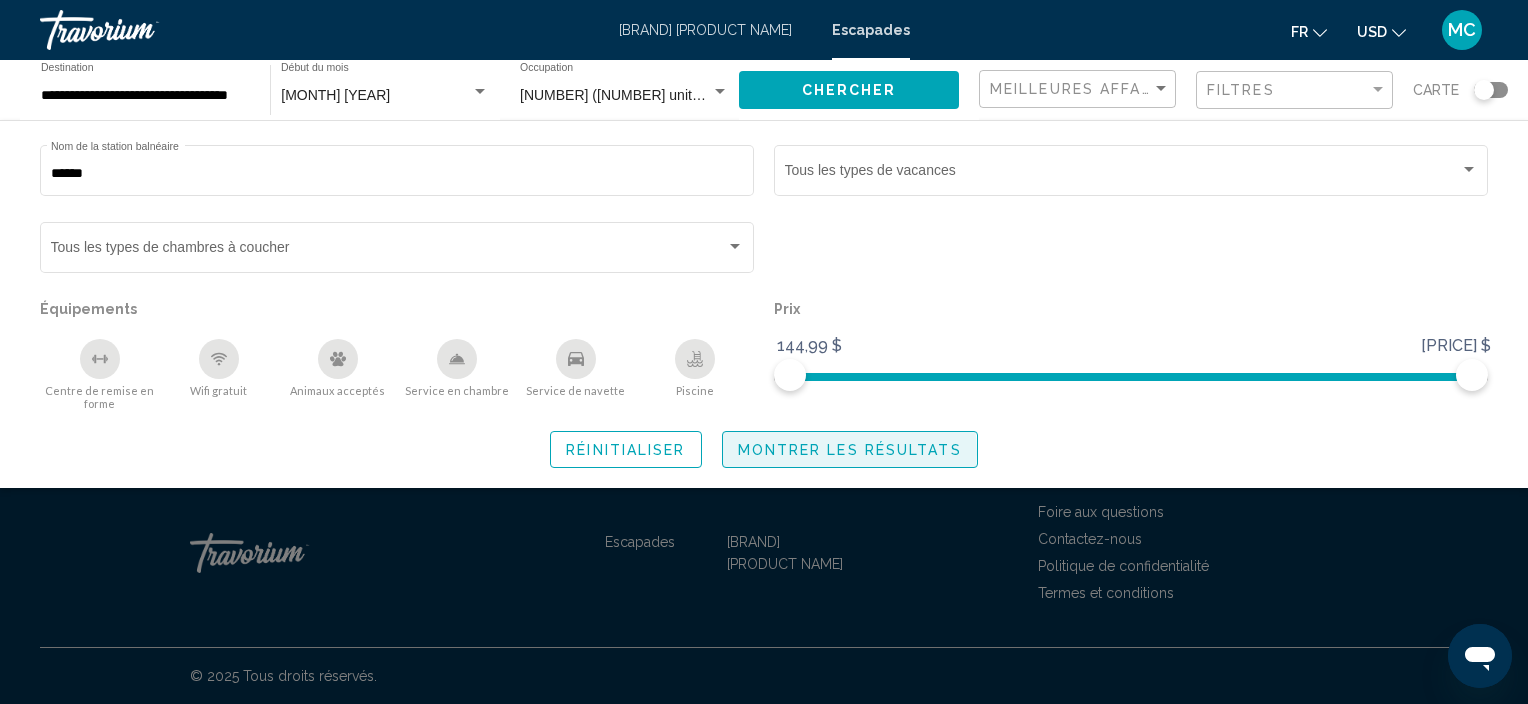 click on "Montrer les résultats" 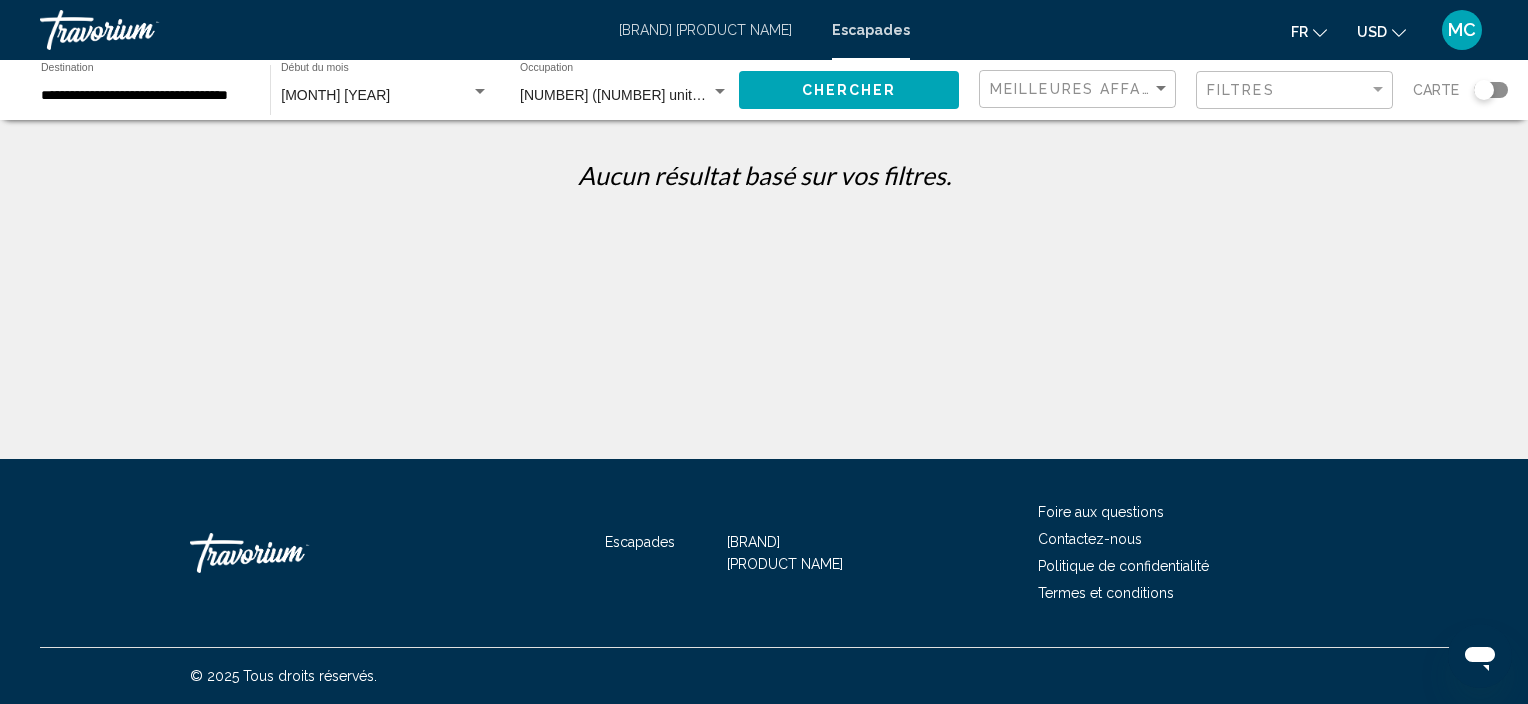 click on "[BRAND] [PRODUCT NAME]" at bounding box center [705, 30] 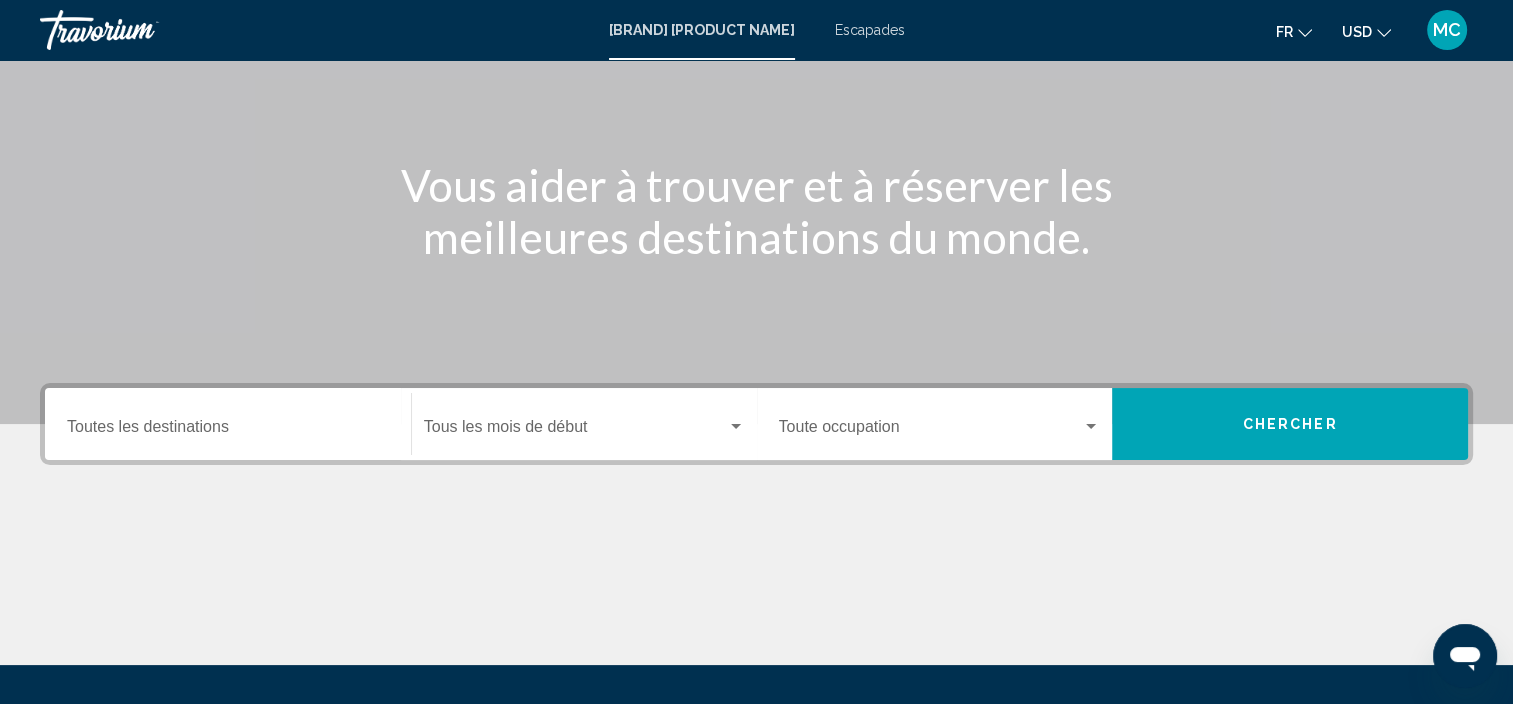 scroll, scrollTop: 240, scrollLeft: 0, axis: vertical 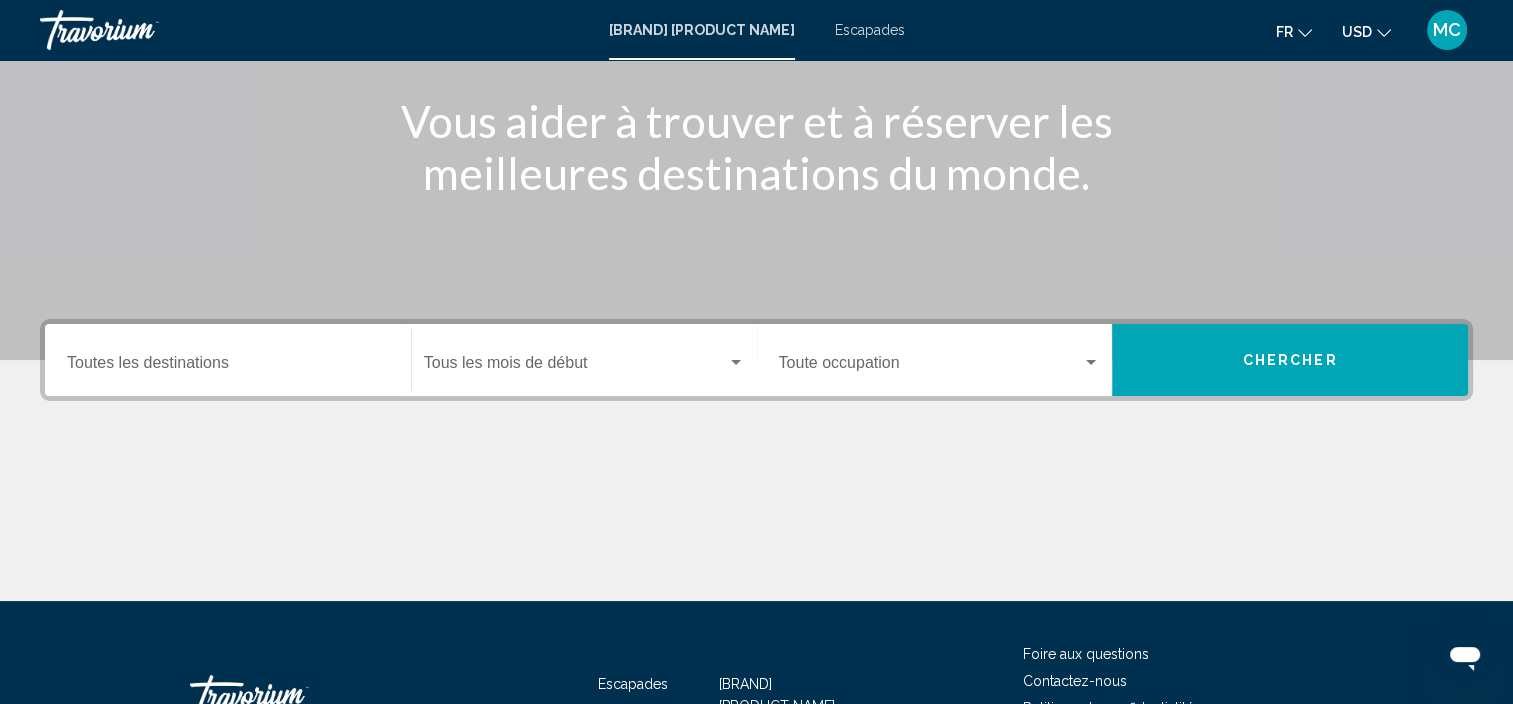 click on "Destination Toutes les destinations" at bounding box center (228, 360) 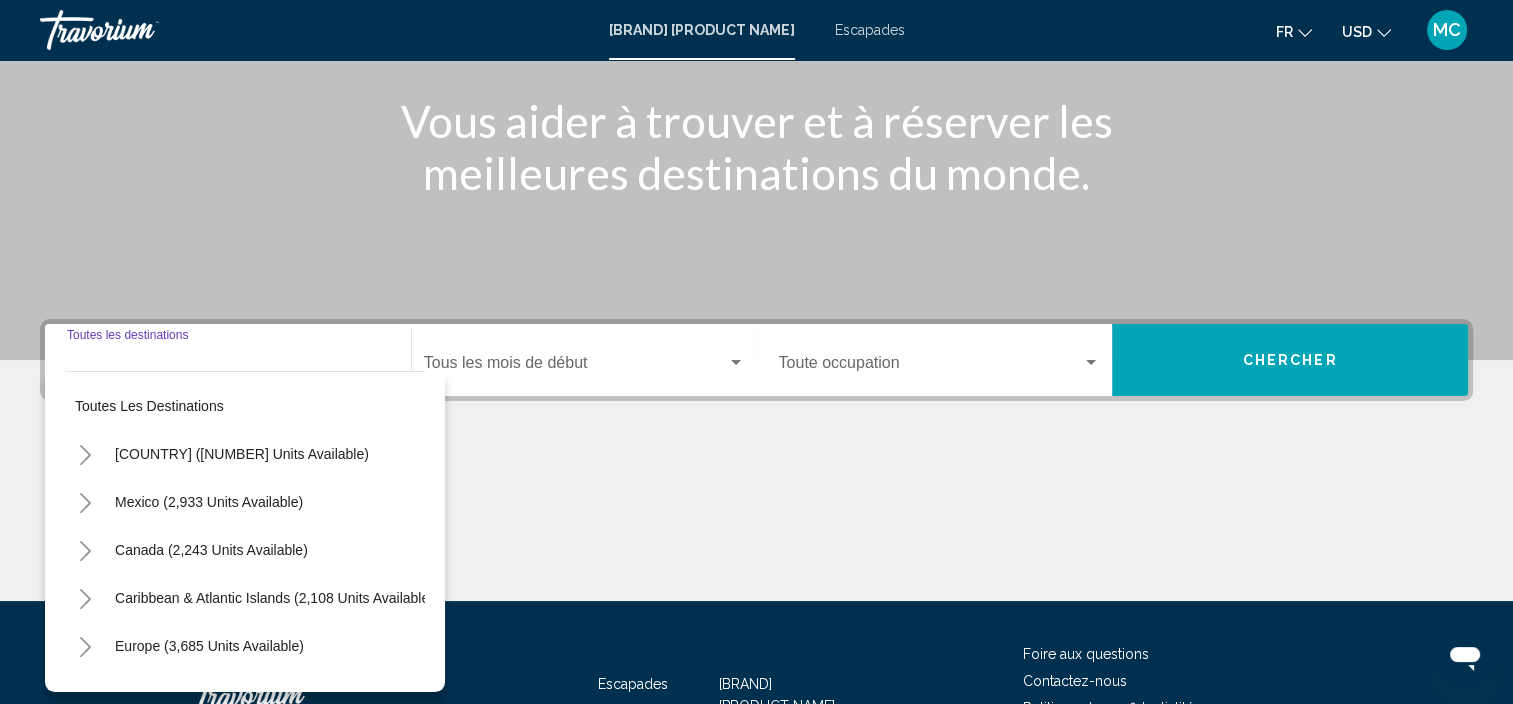 scroll, scrollTop: 381, scrollLeft: 0, axis: vertical 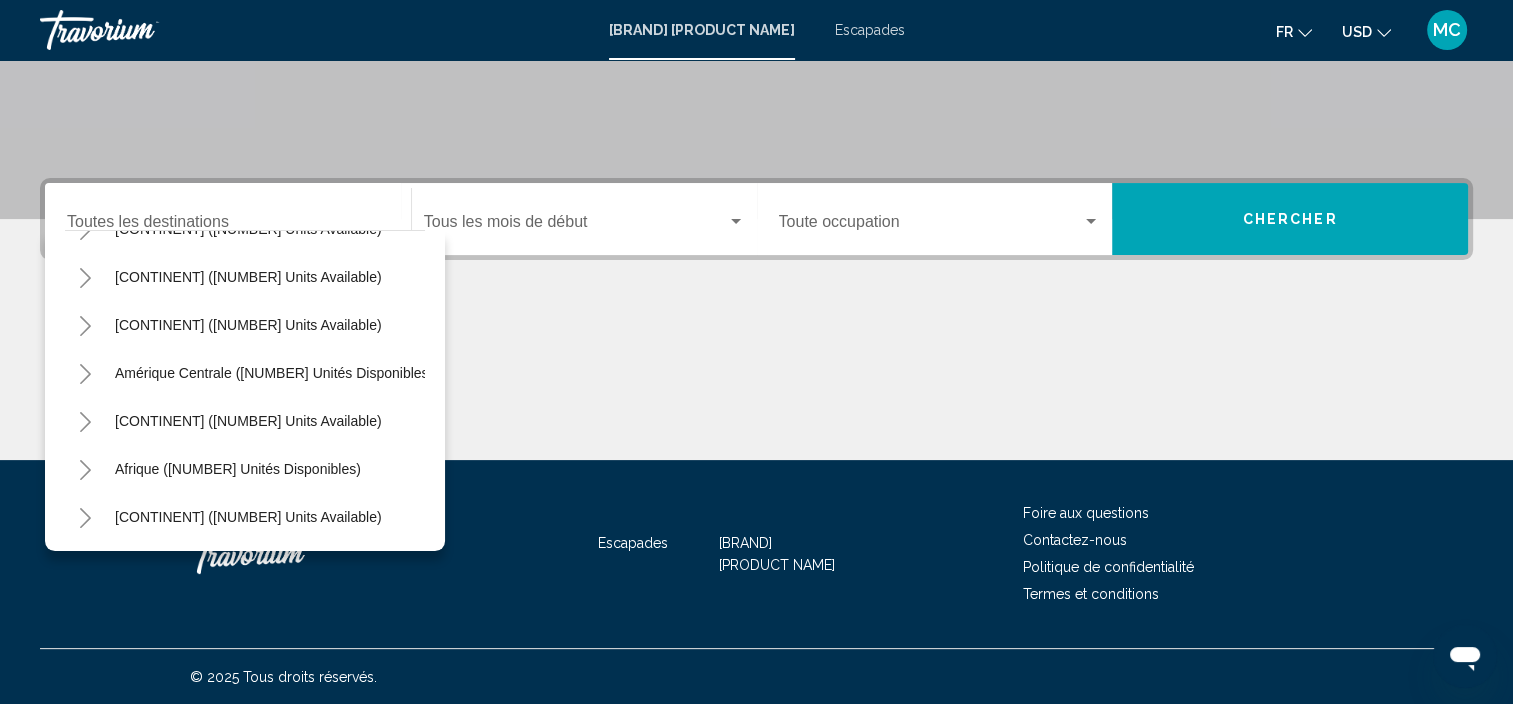 drag, startPoint x: 432, startPoint y: 461, endPoint x: 428, endPoint y: 530, distance: 69.115845 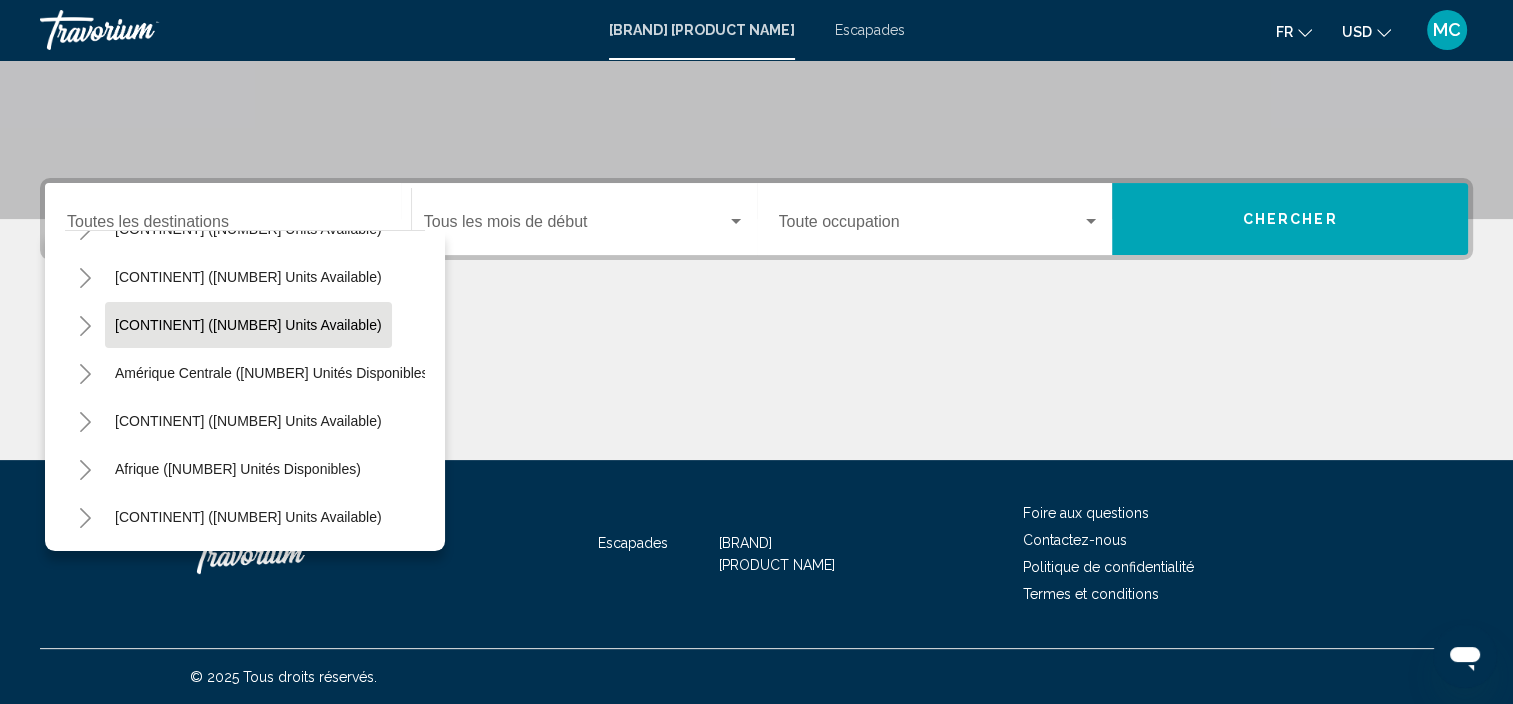 click on "[CONTINENT] ([NUMBER] units available)" at bounding box center (274, 373) 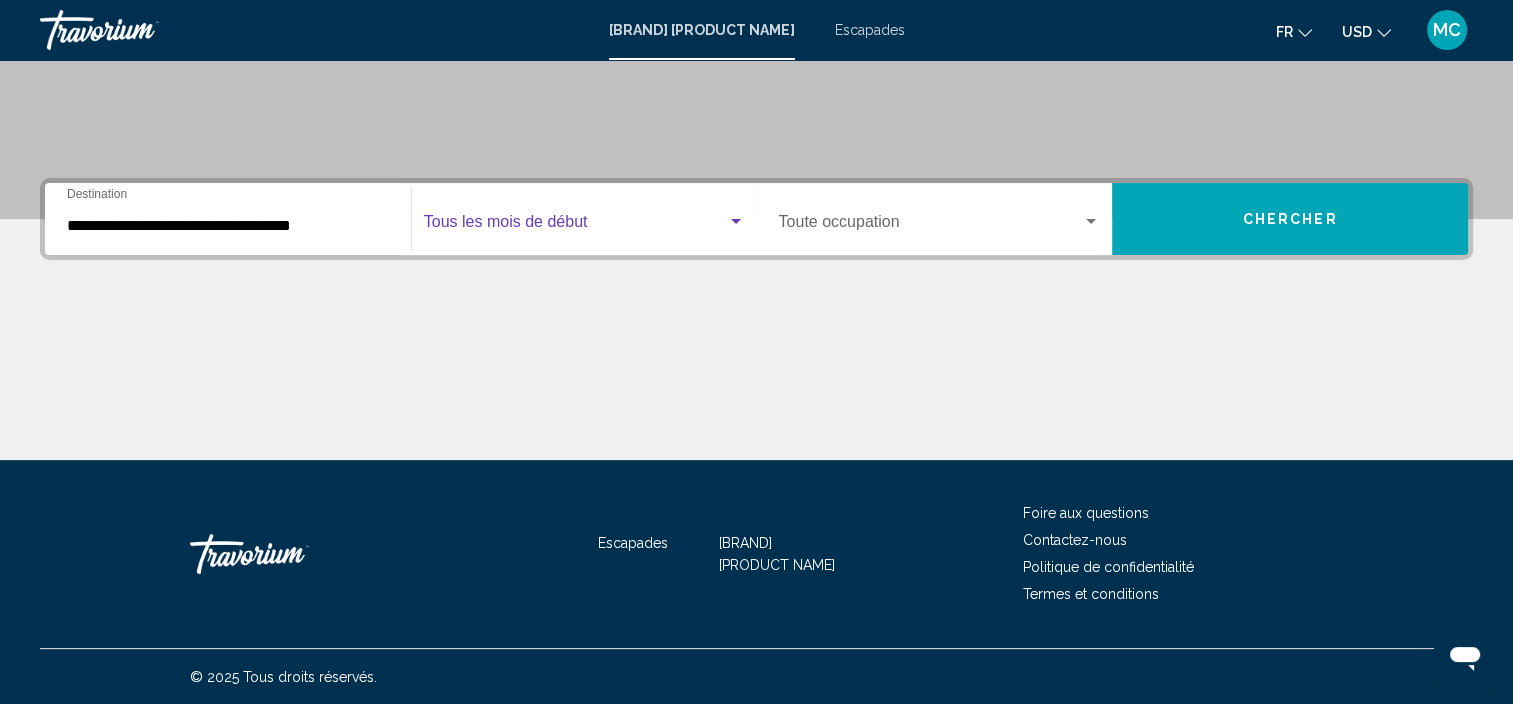 click at bounding box center [736, 221] 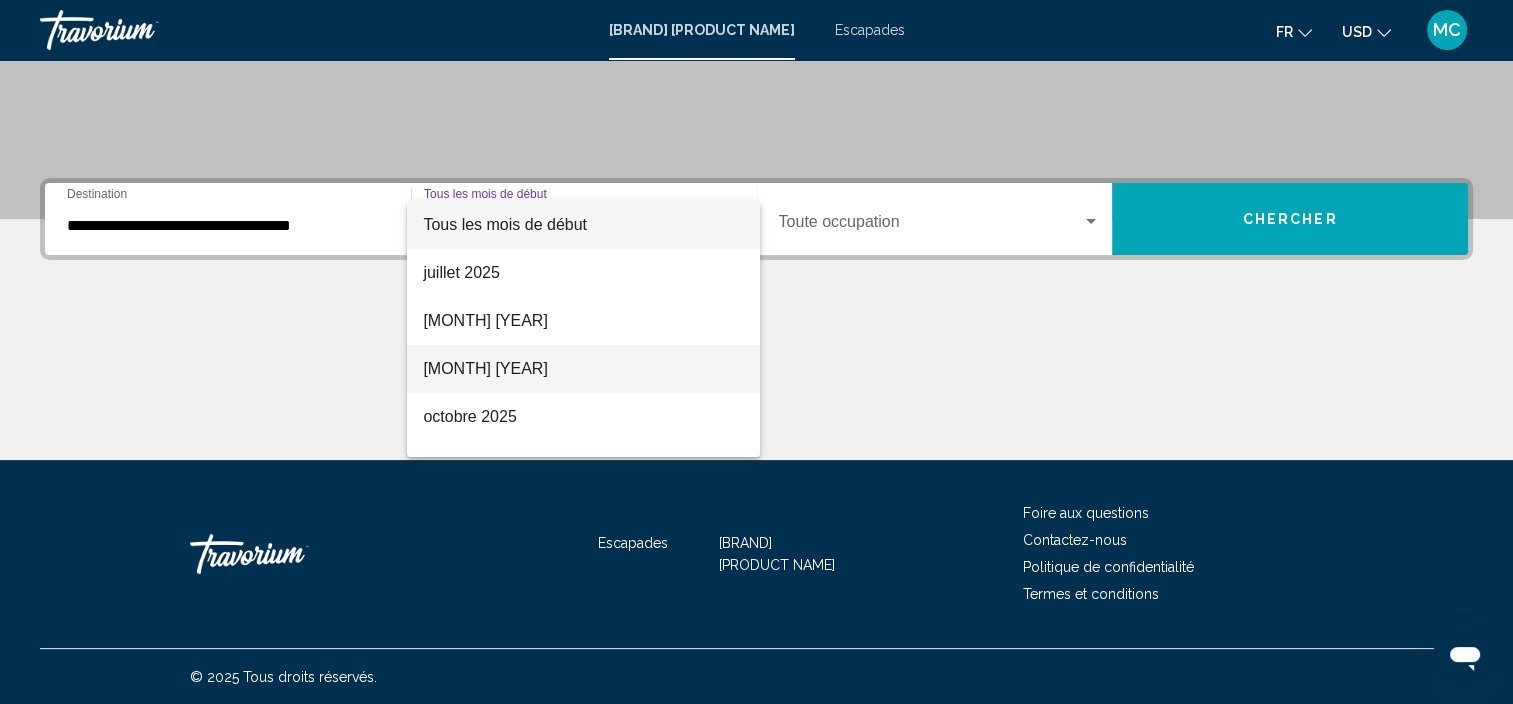 click on "[MONTH] [YEAR]" at bounding box center (485, 368) 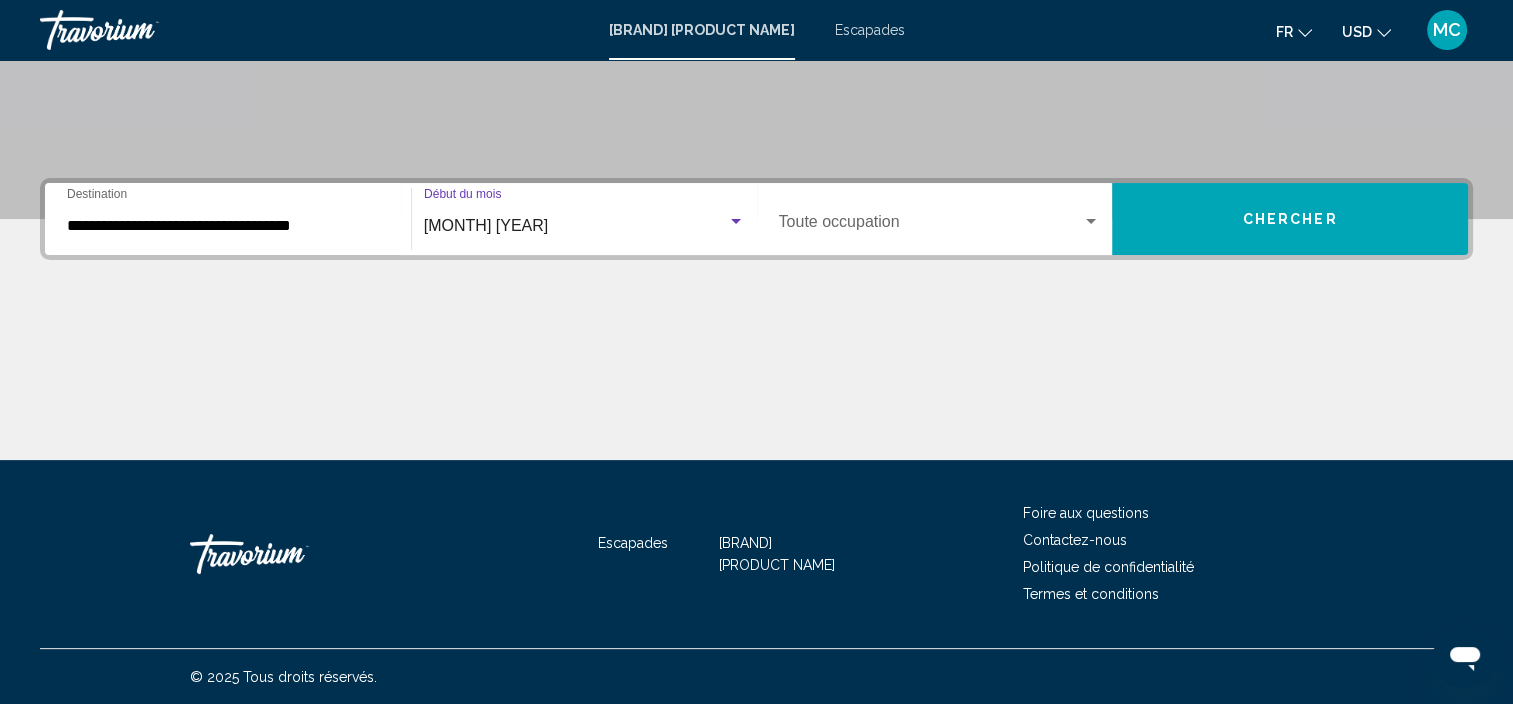 click at bounding box center (1091, 222) 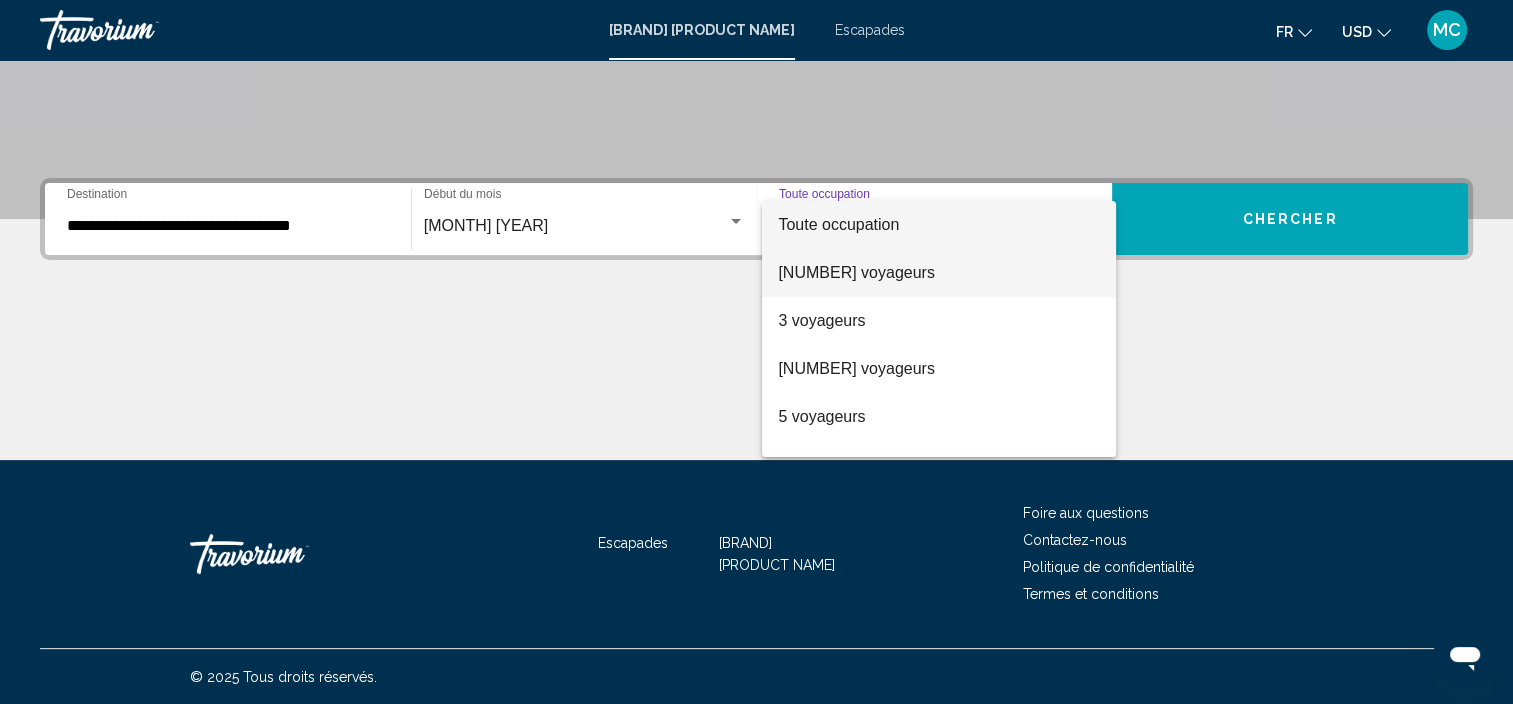 click on "[NUMBER] voyageurs" at bounding box center [856, 272] 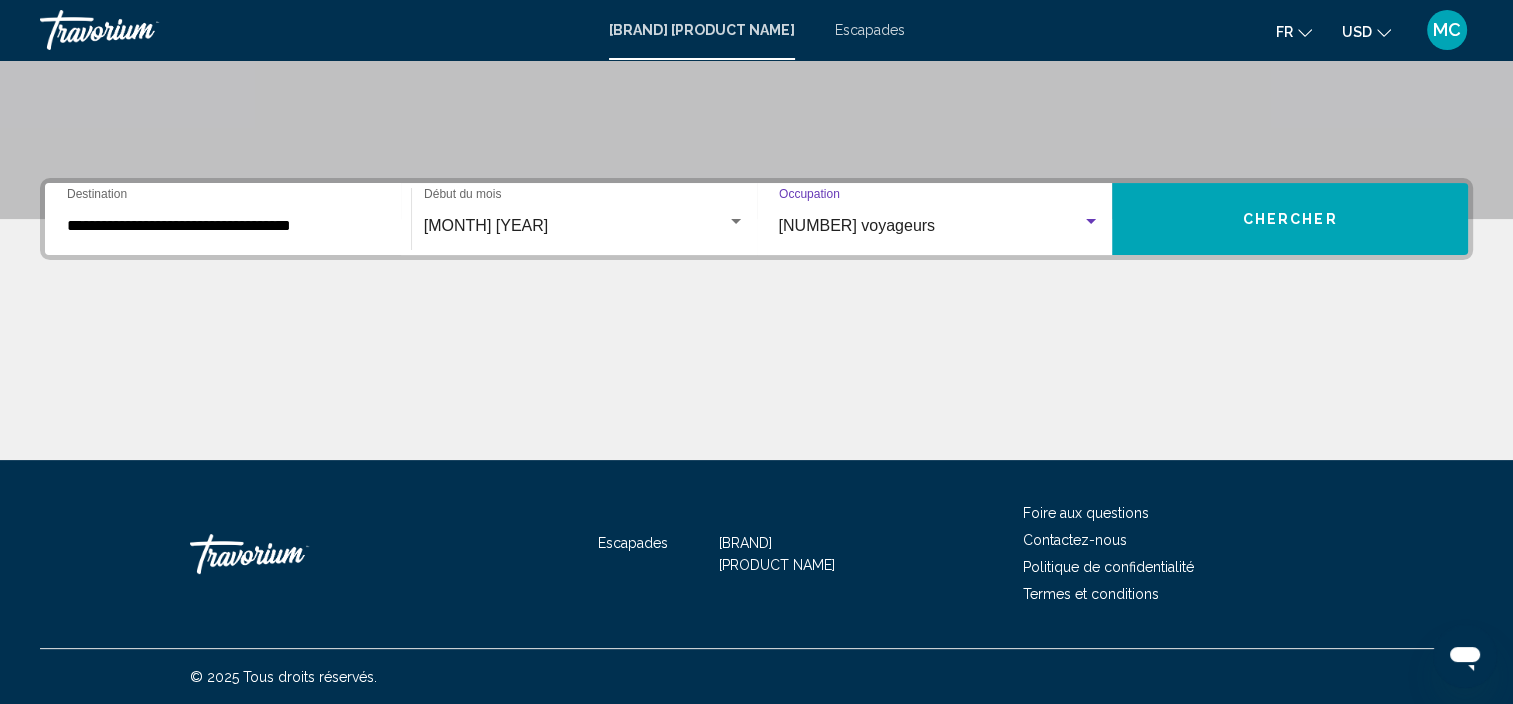 click on "Chercher" at bounding box center (1290, 220) 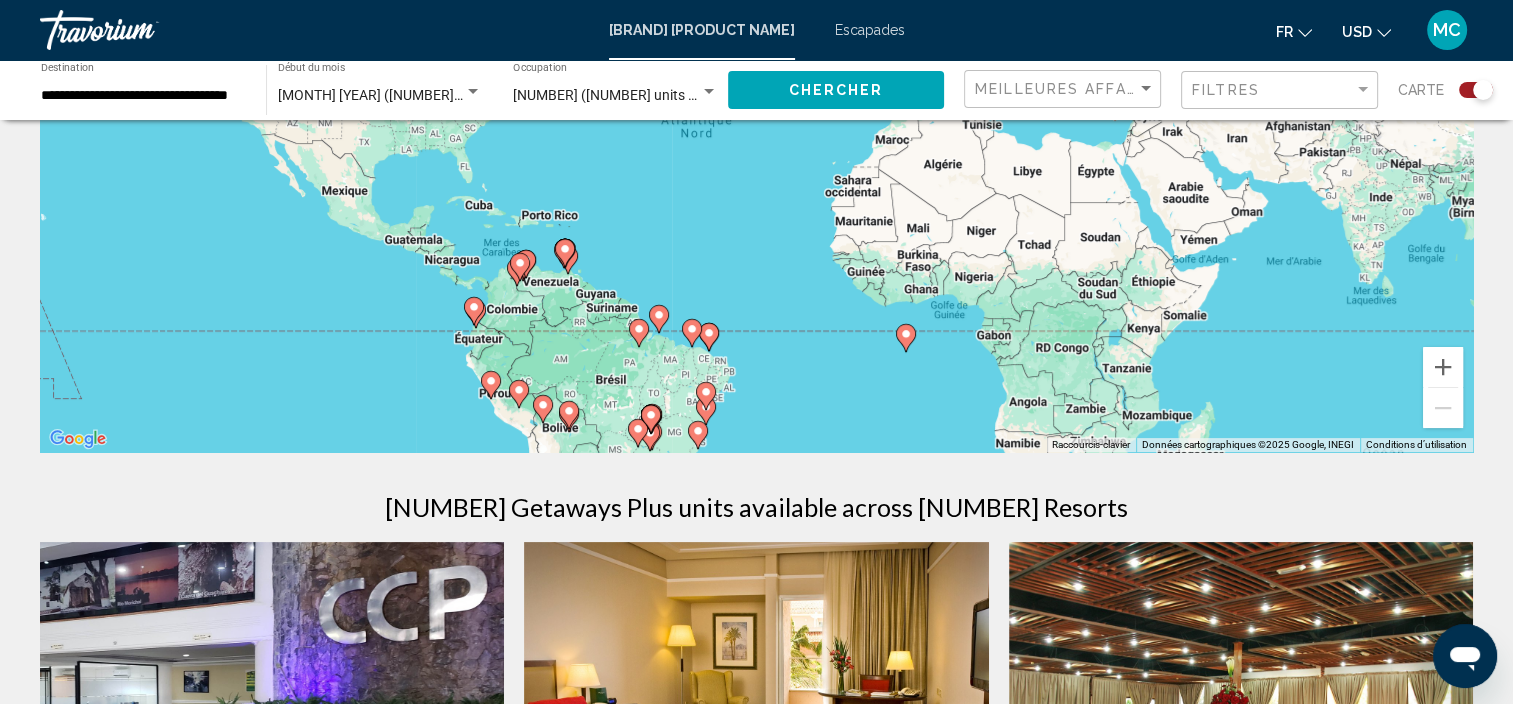 scroll, scrollTop: 240, scrollLeft: 0, axis: vertical 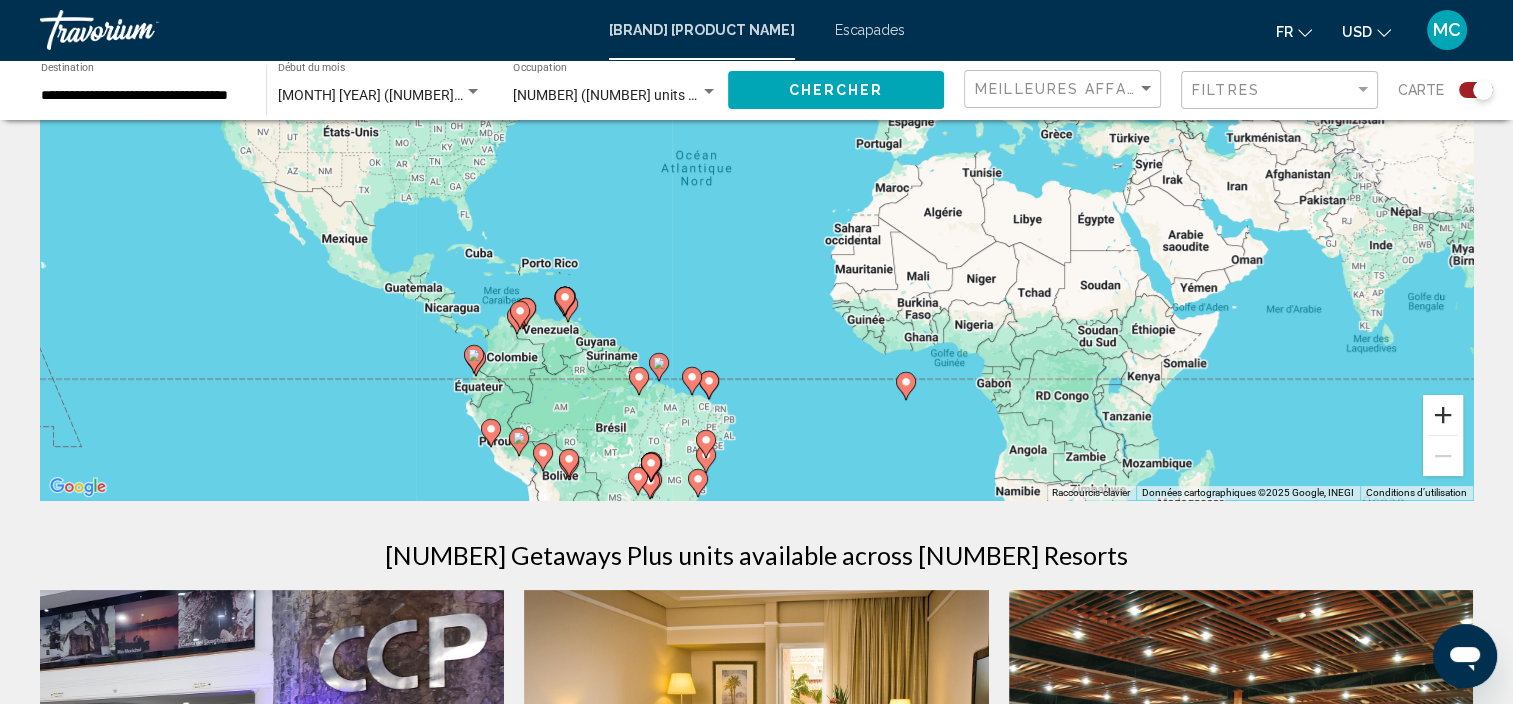 click at bounding box center (1443, 415) 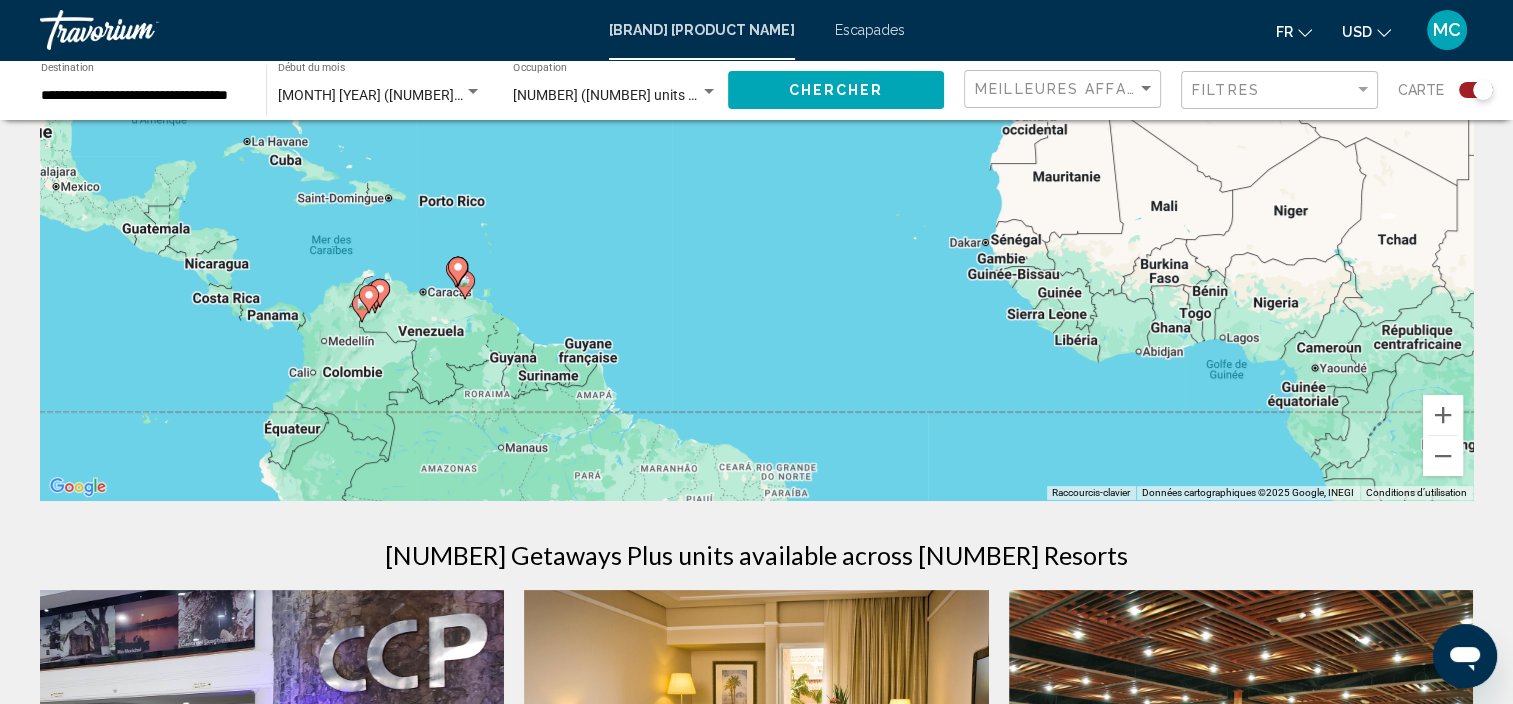 drag, startPoint x: 700, startPoint y: 354, endPoint x: 786, endPoint y: 203, distance: 173.77284 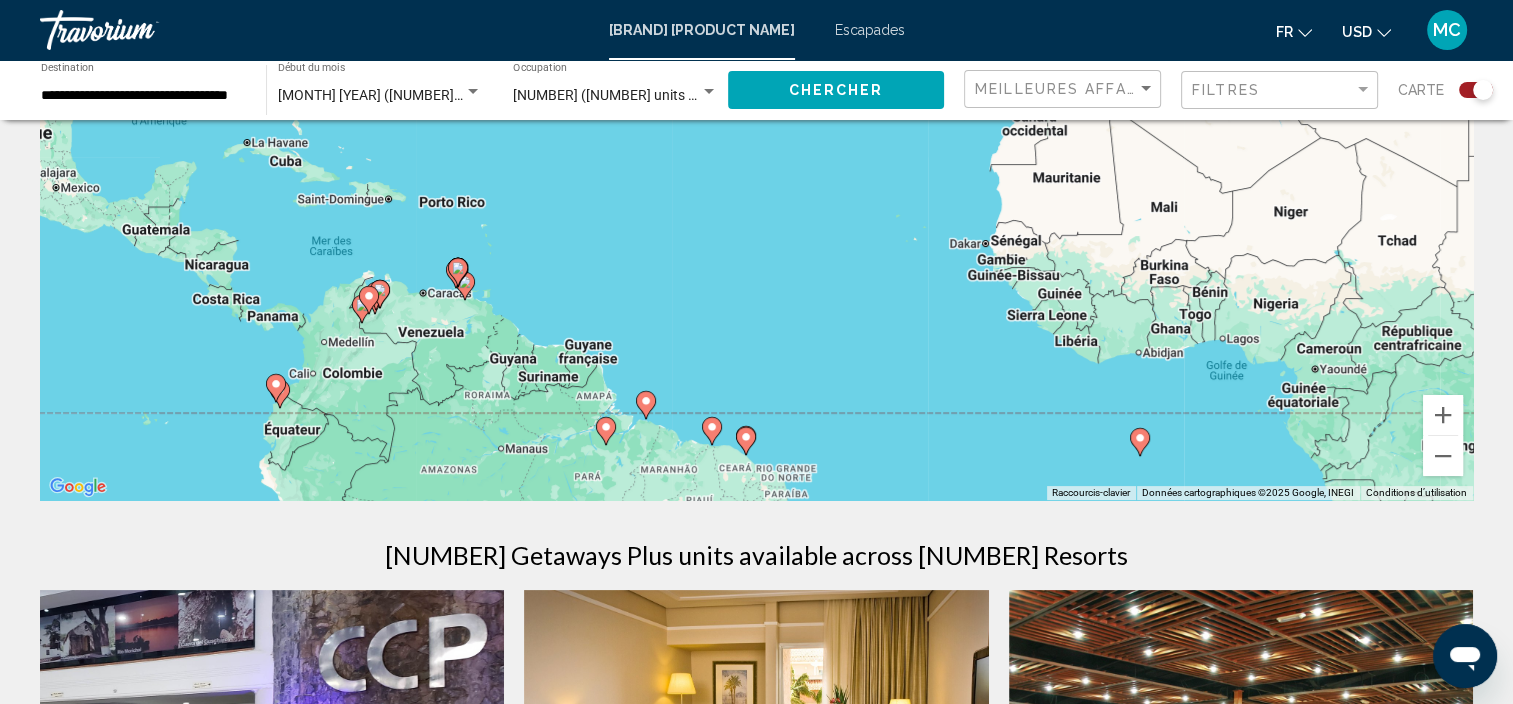 click on "Pour naviguer, utilisez les touches fléchées. Pour activer le glissement du marqueur avec le clavier, appuyez sur Alt+Entrée. Déplacez ensuite le marqueur à l’aide des touches fléchées. Pour terminer le glissement, appuyez sur la touche Entrée. Pour annuler, appuyez sur Échap." at bounding box center (756, 200) 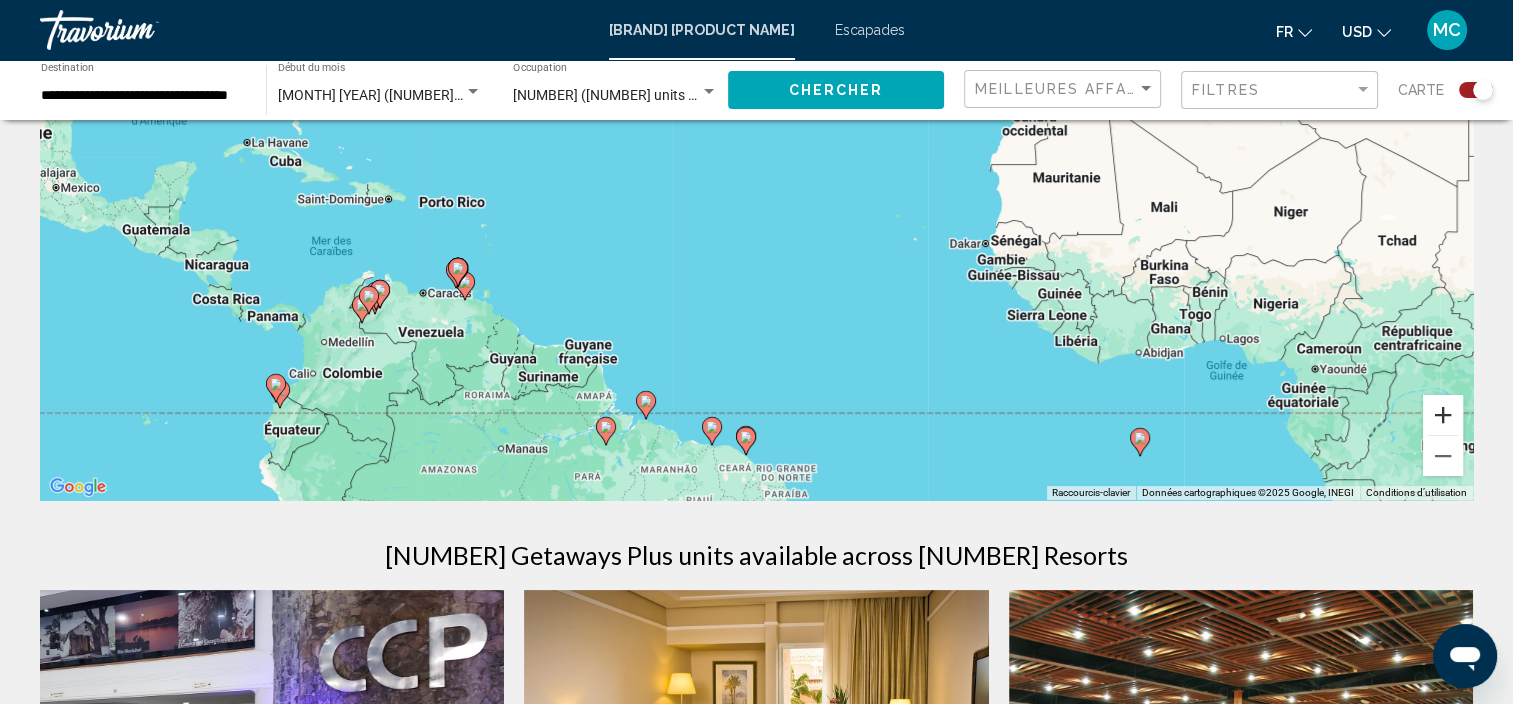 click at bounding box center (1443, 415) 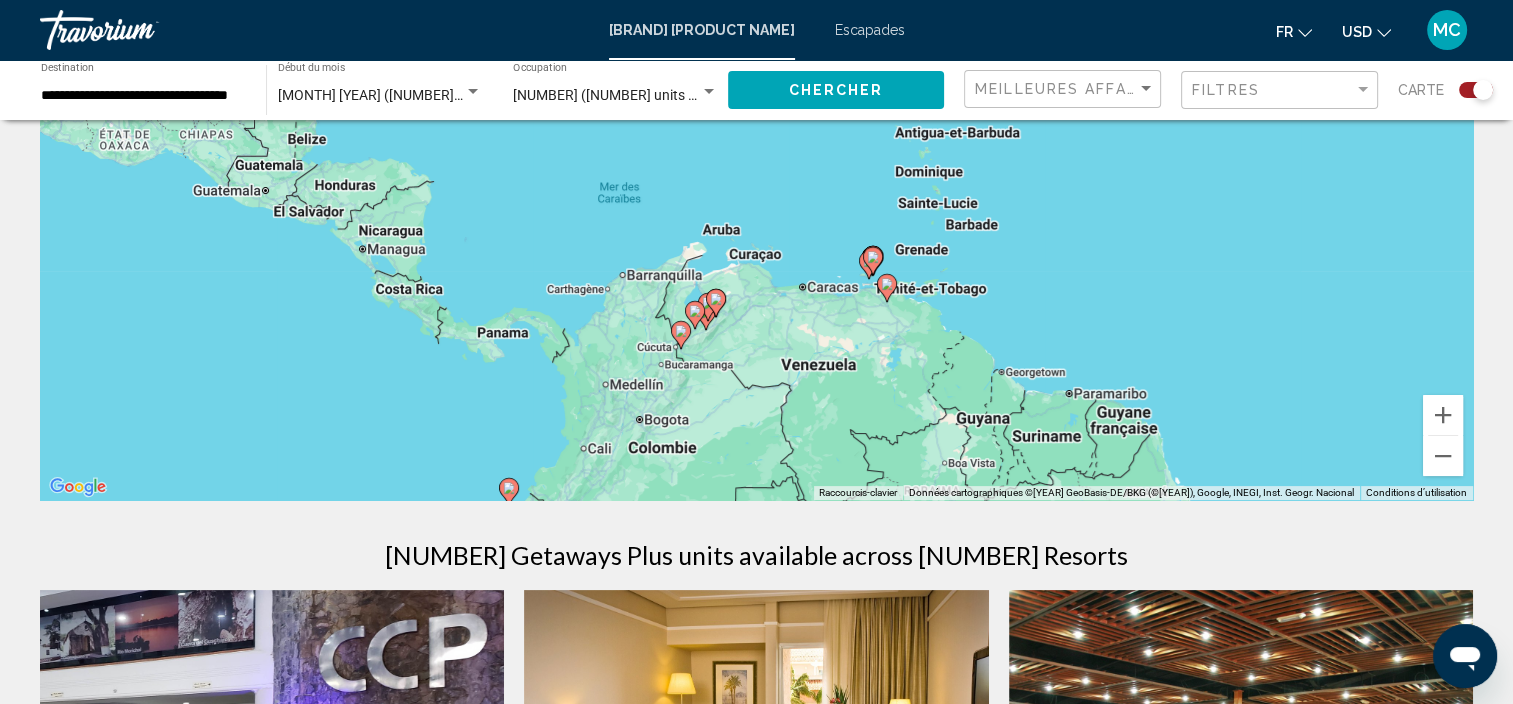drag, startPoint x: 300, startPoint y: 320, endPoint x: 1015, endPoint y: 220, distance: 721.95917 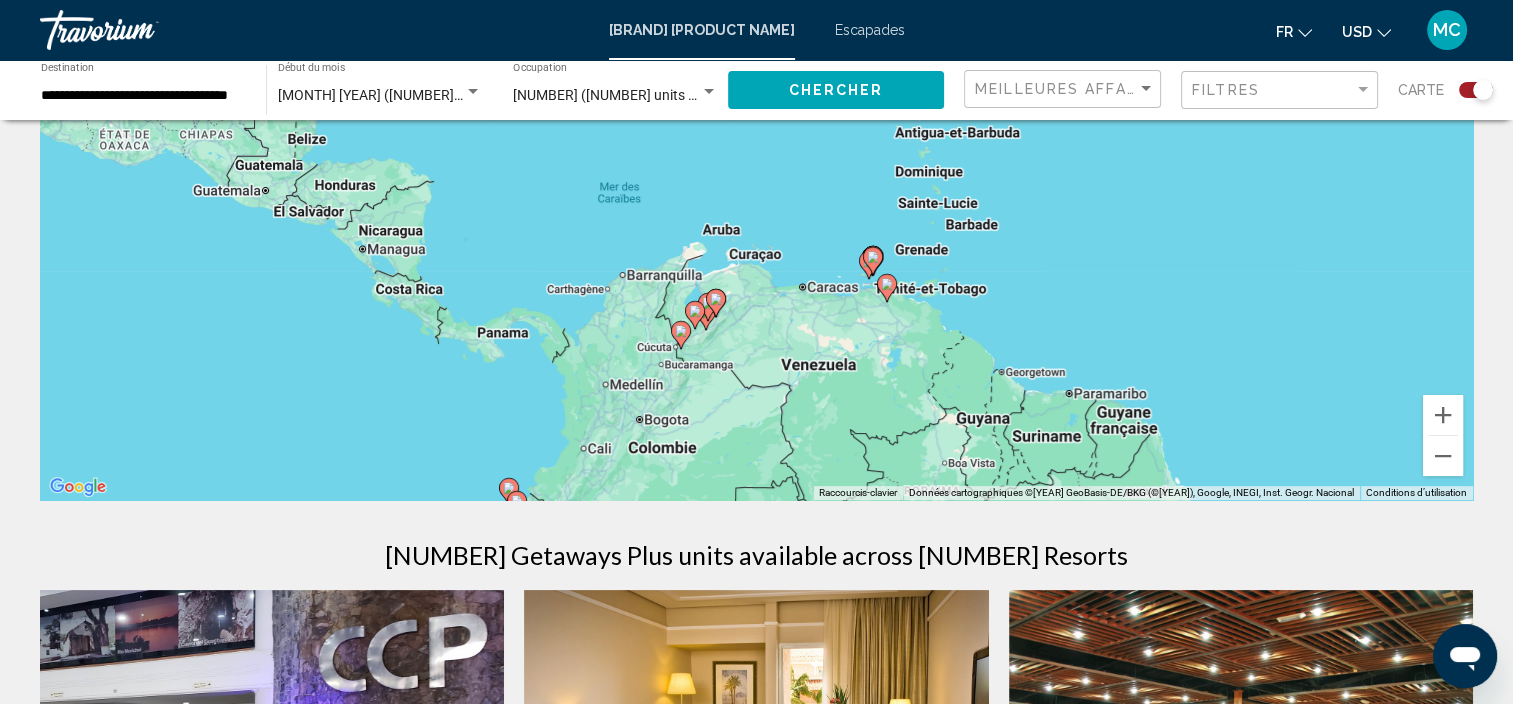 click 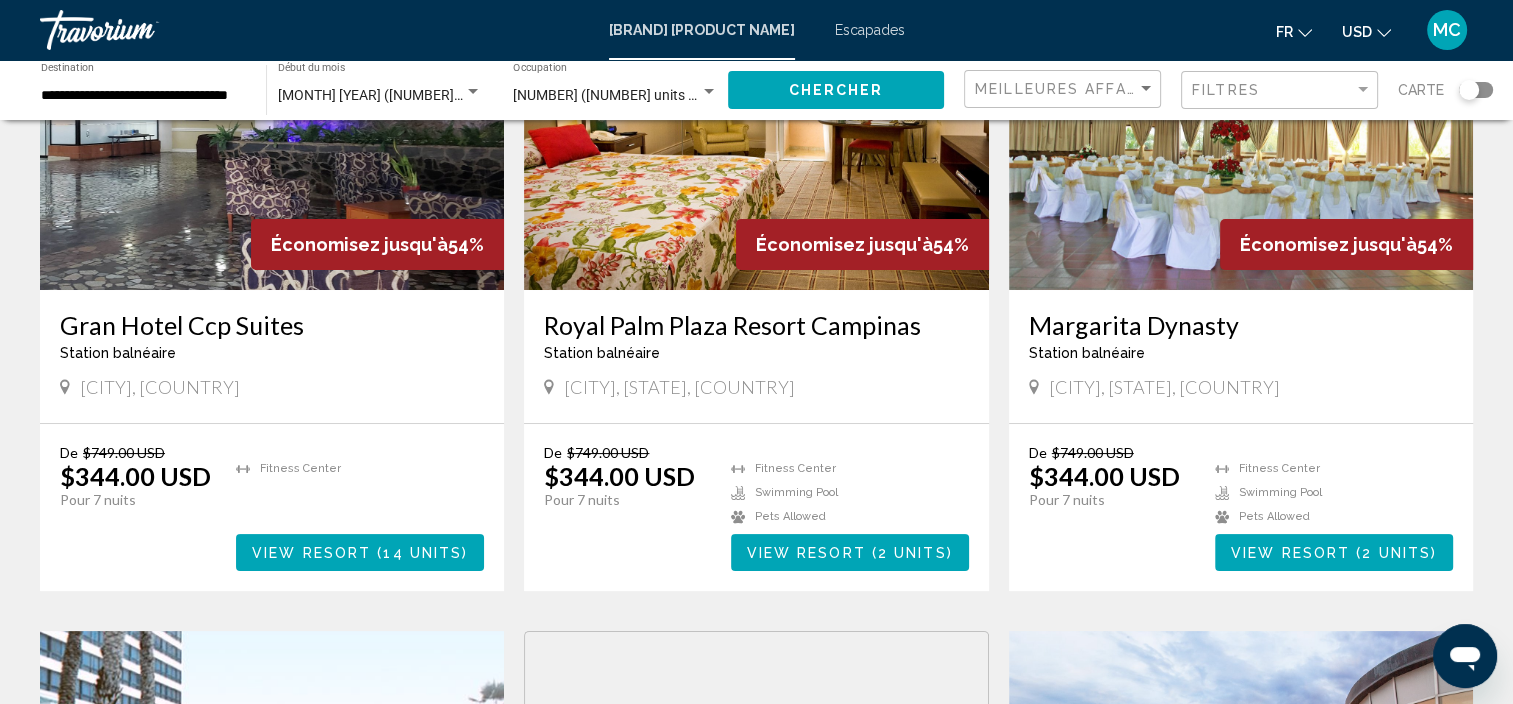 scroll, scrollTop: 0, scrollLeft: 0, axis: both 